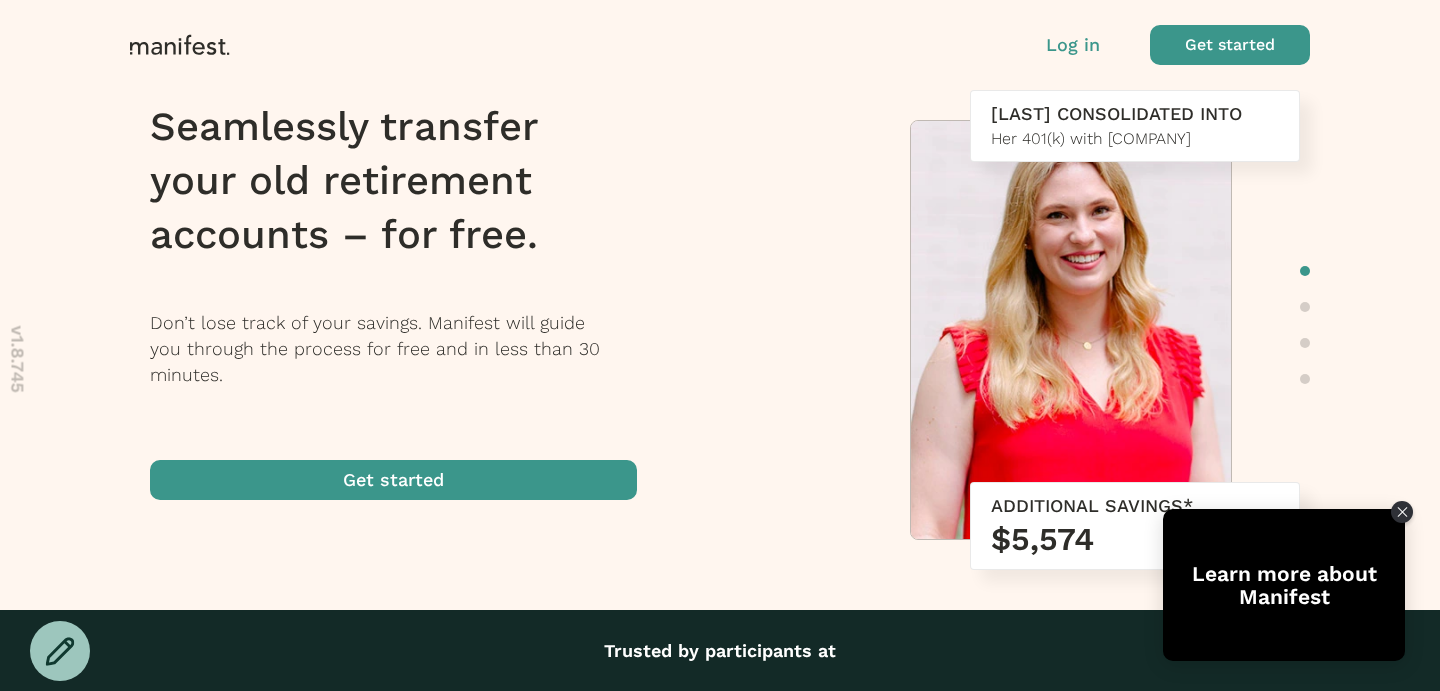 scroll, scrollTop: 0, scrollLeft: 0, axis: both 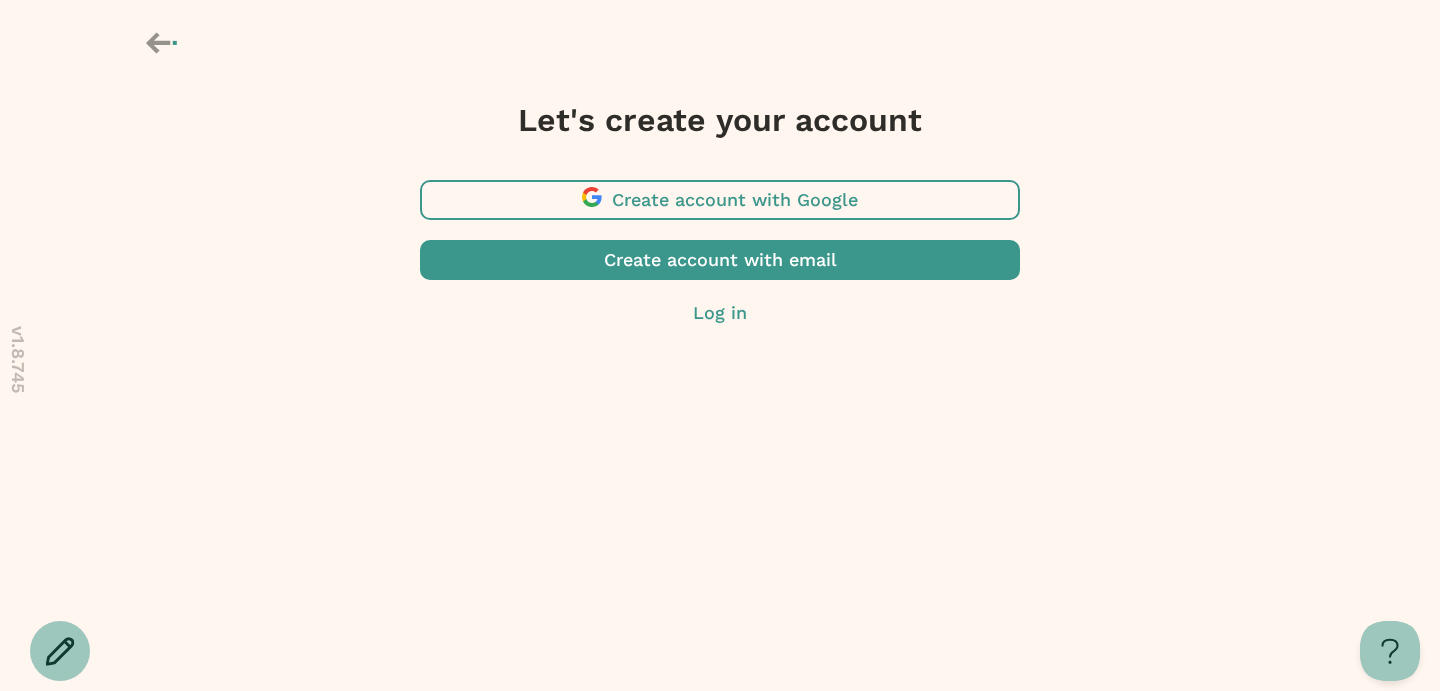click at bounding box center [720, 260] 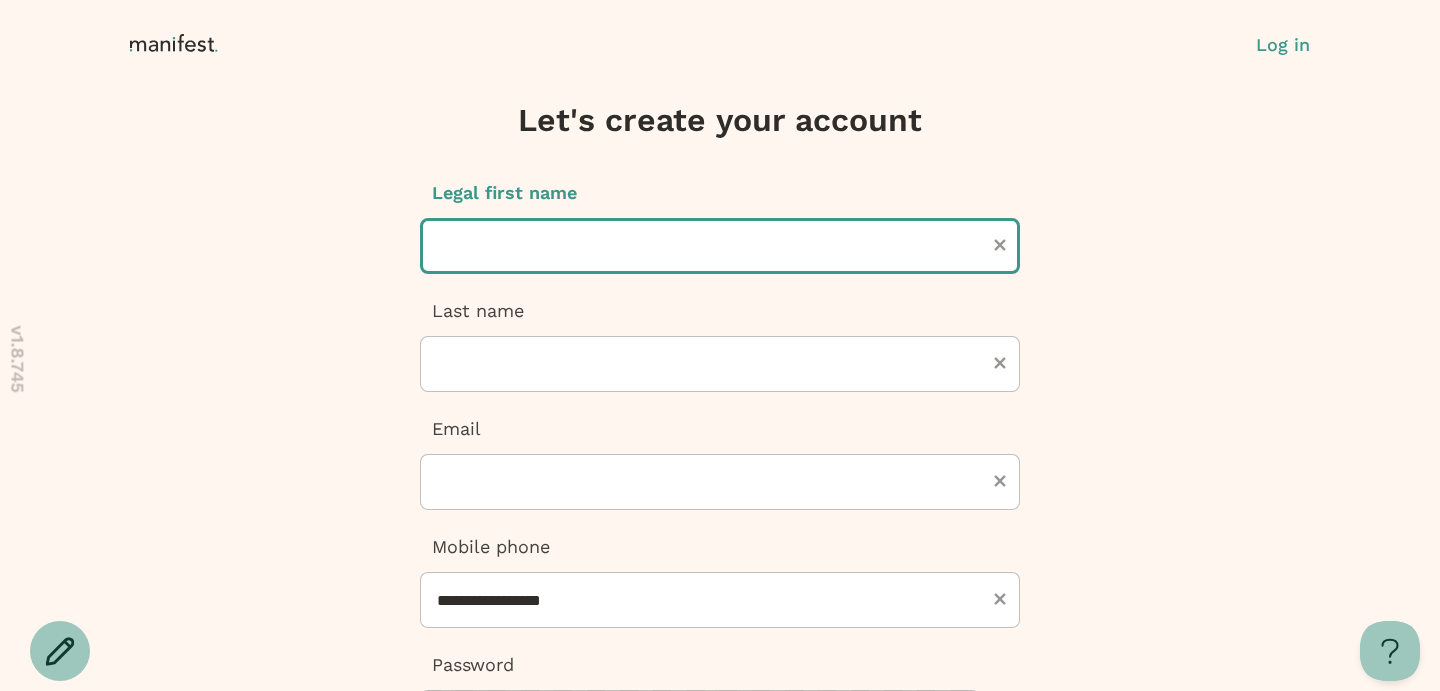 click at bounding box center (720, 246) 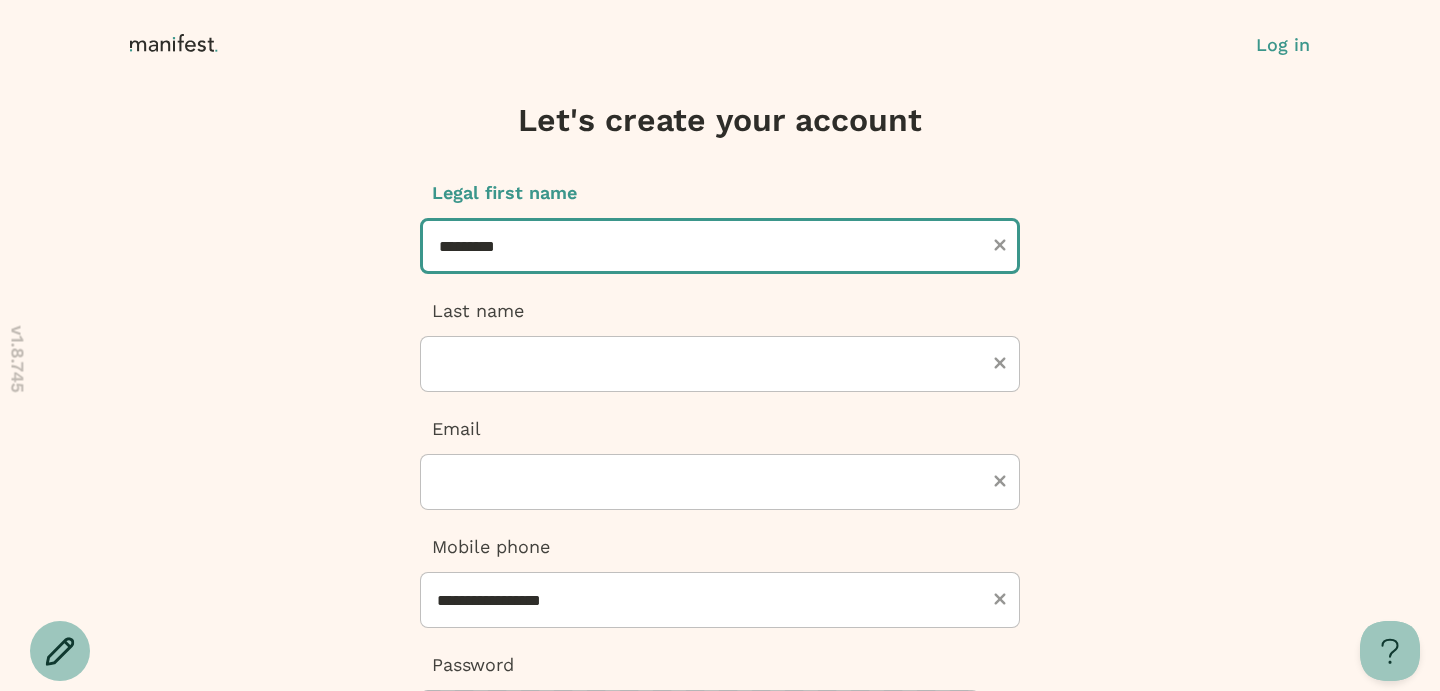 type on "*********" 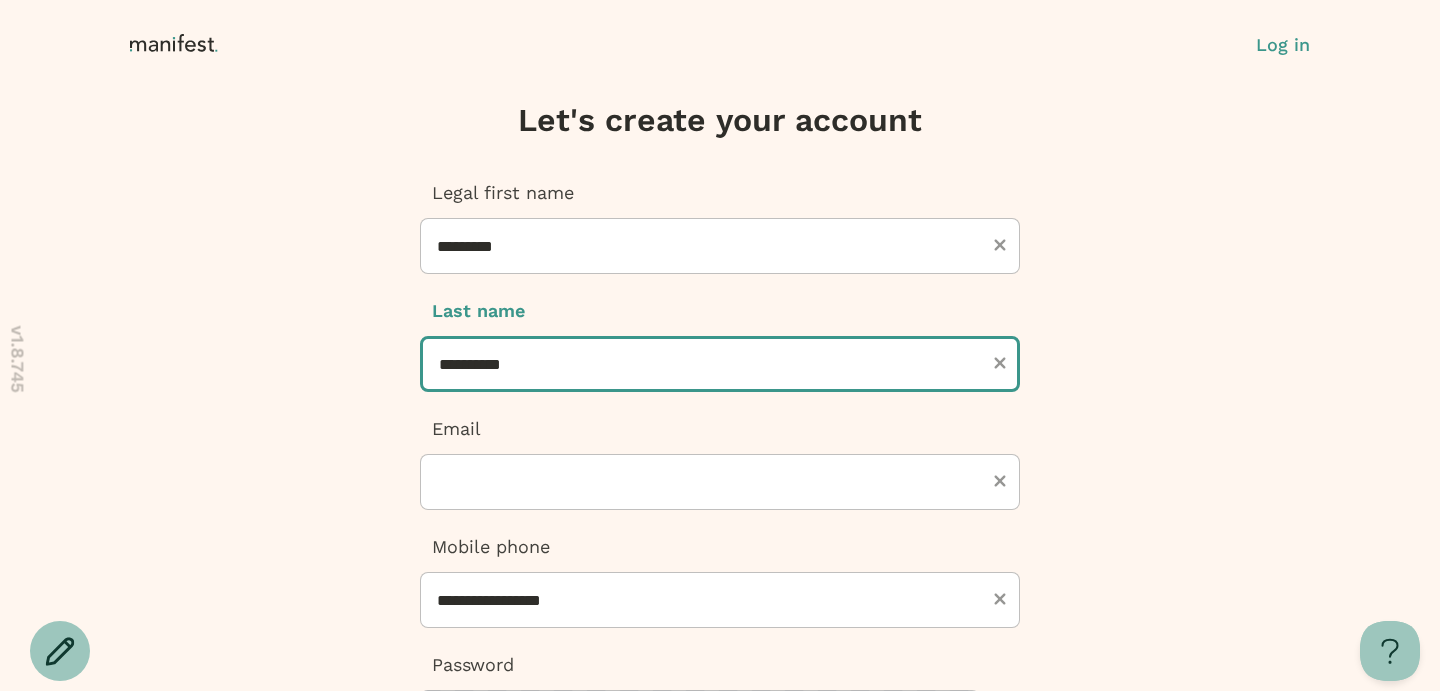 type on "**********" 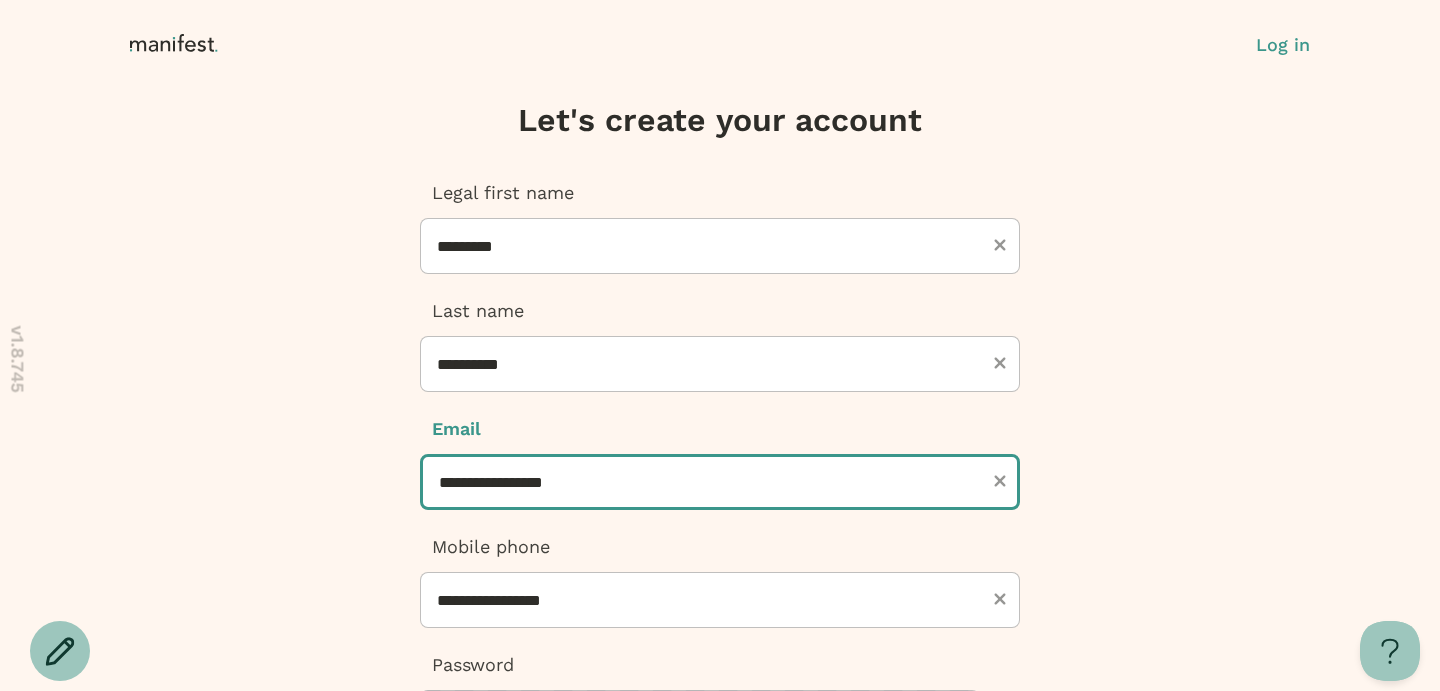 type on "**********" 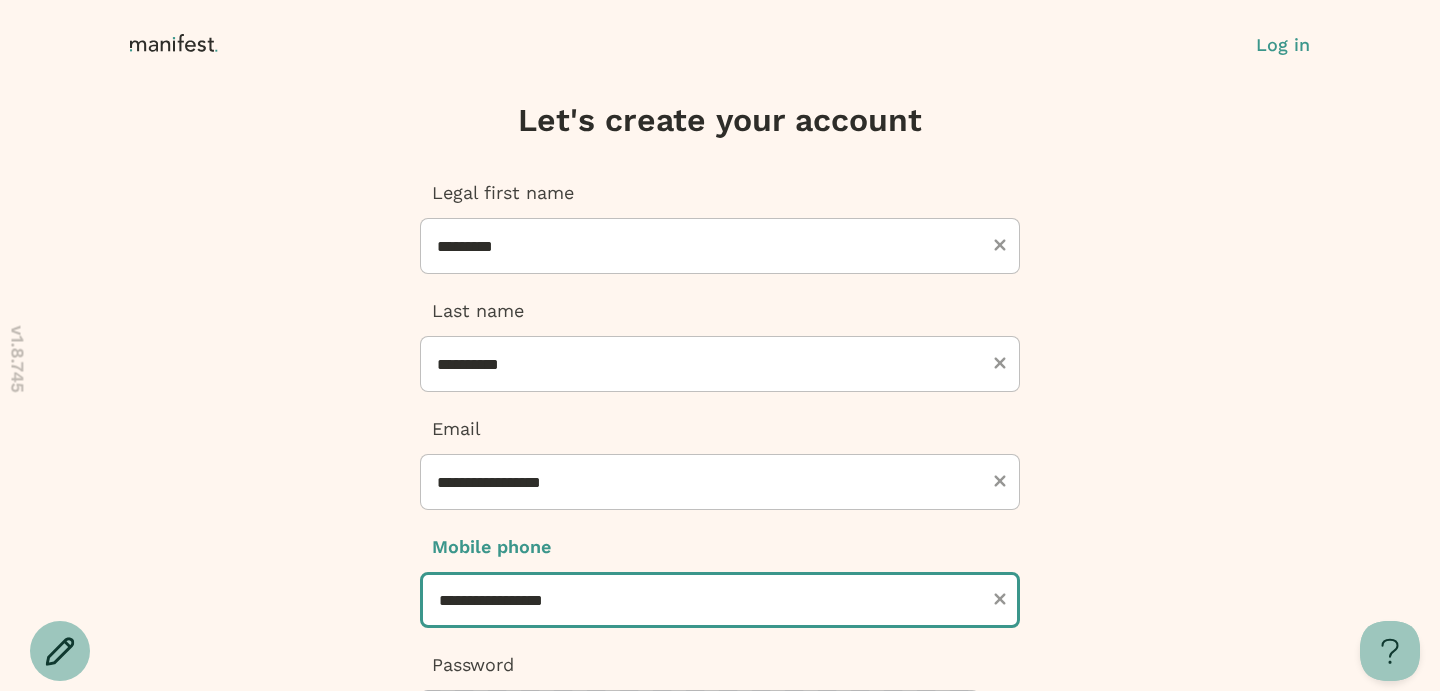 type on "***" 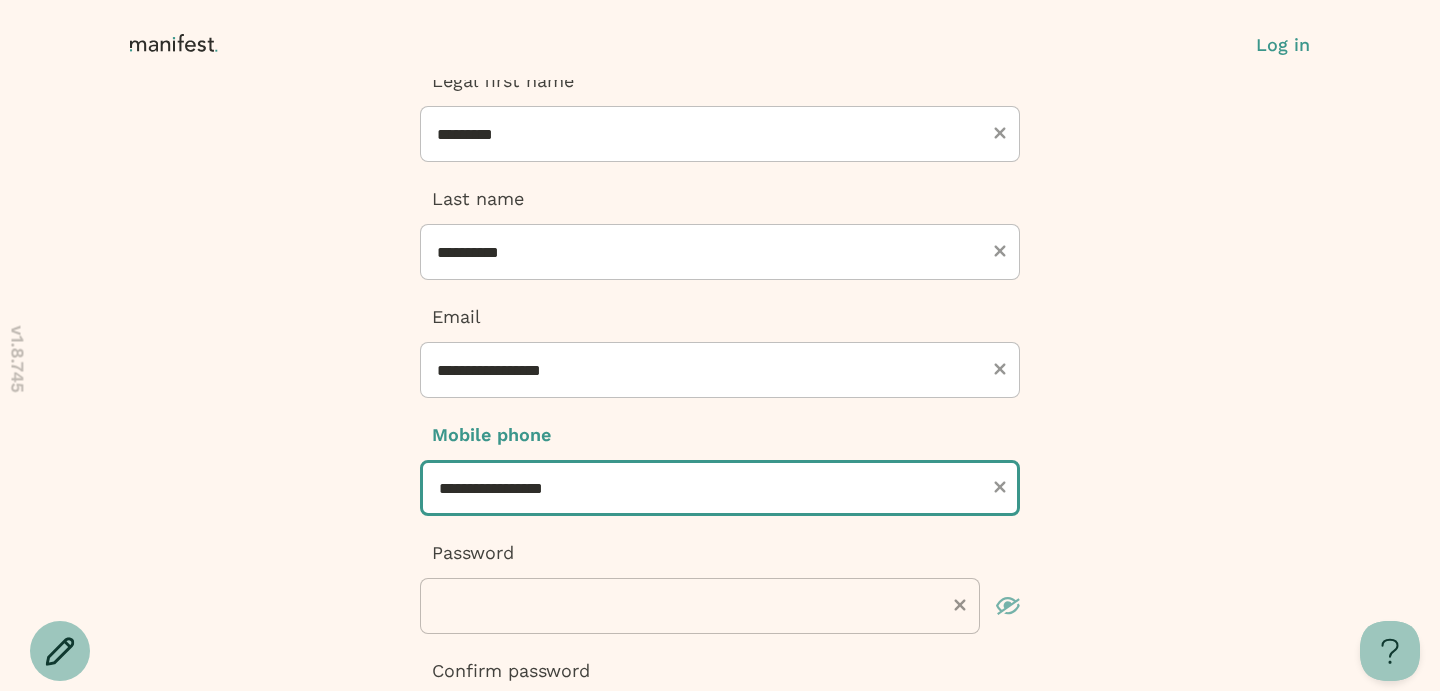 scroll, scrollTop: 358, scrollLeft: 0, axis: vertical 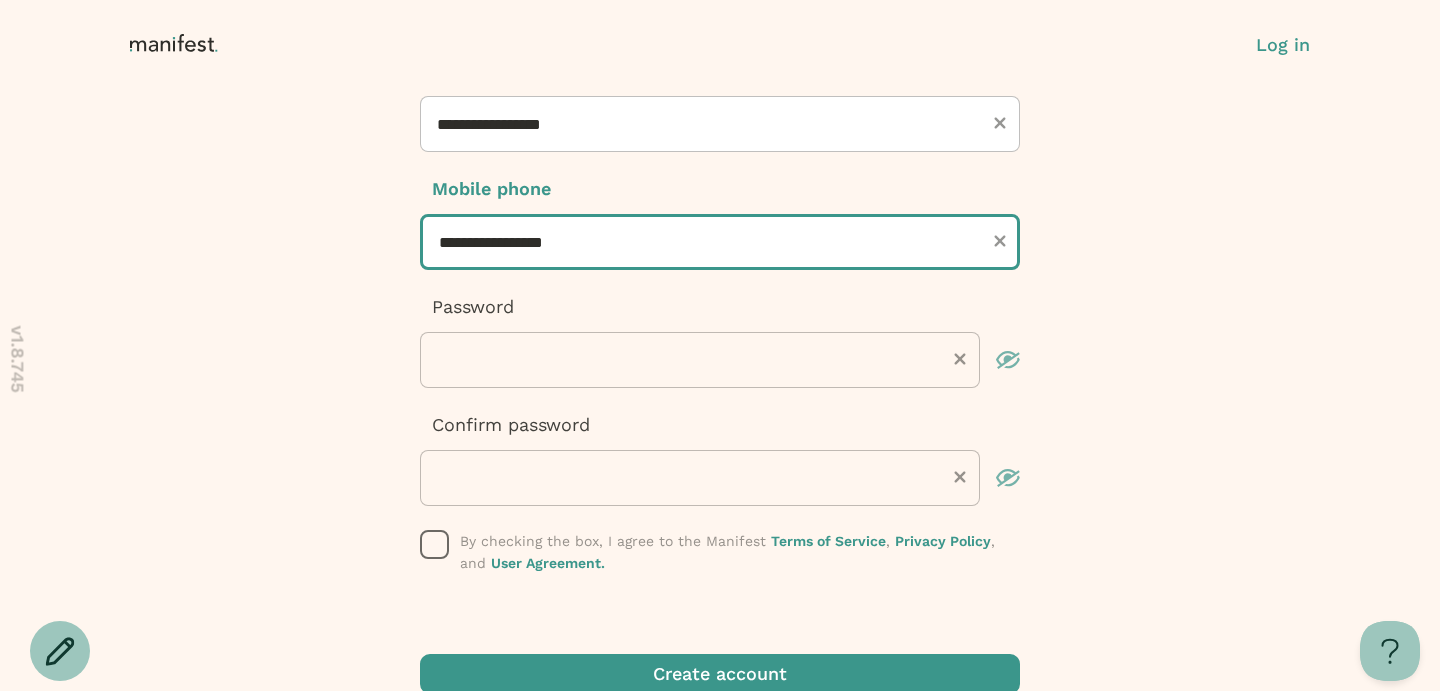 type on "**********" 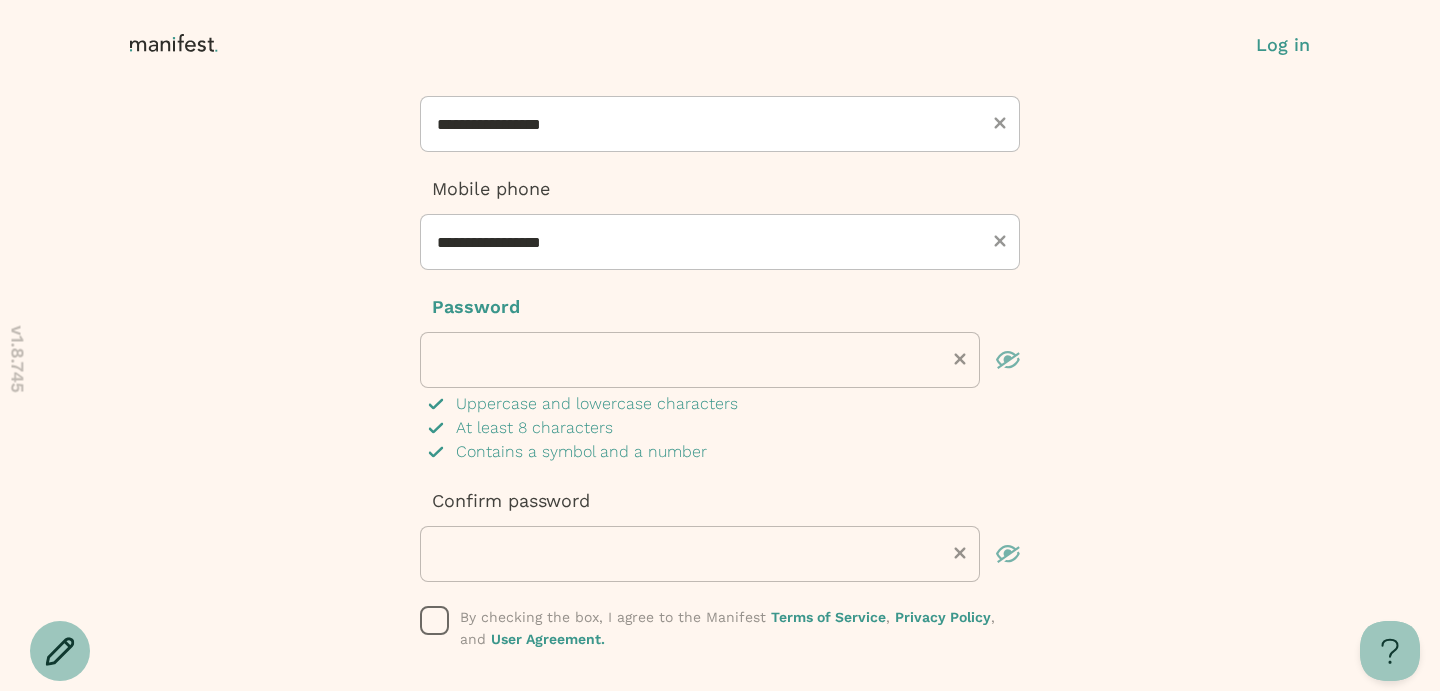 click on "**********" at bounding box center [720, 246] 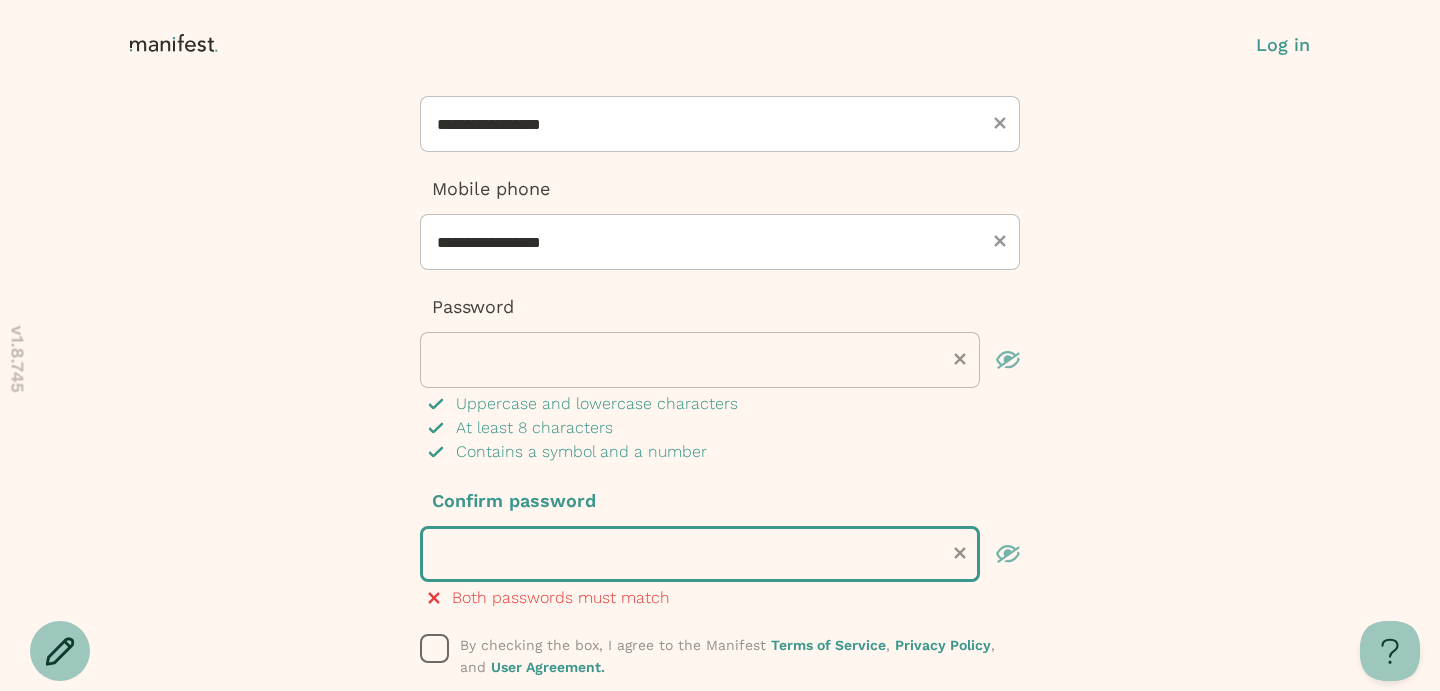 scroll, scrollTop: 398, scrollLeft: 0, axis: vertical 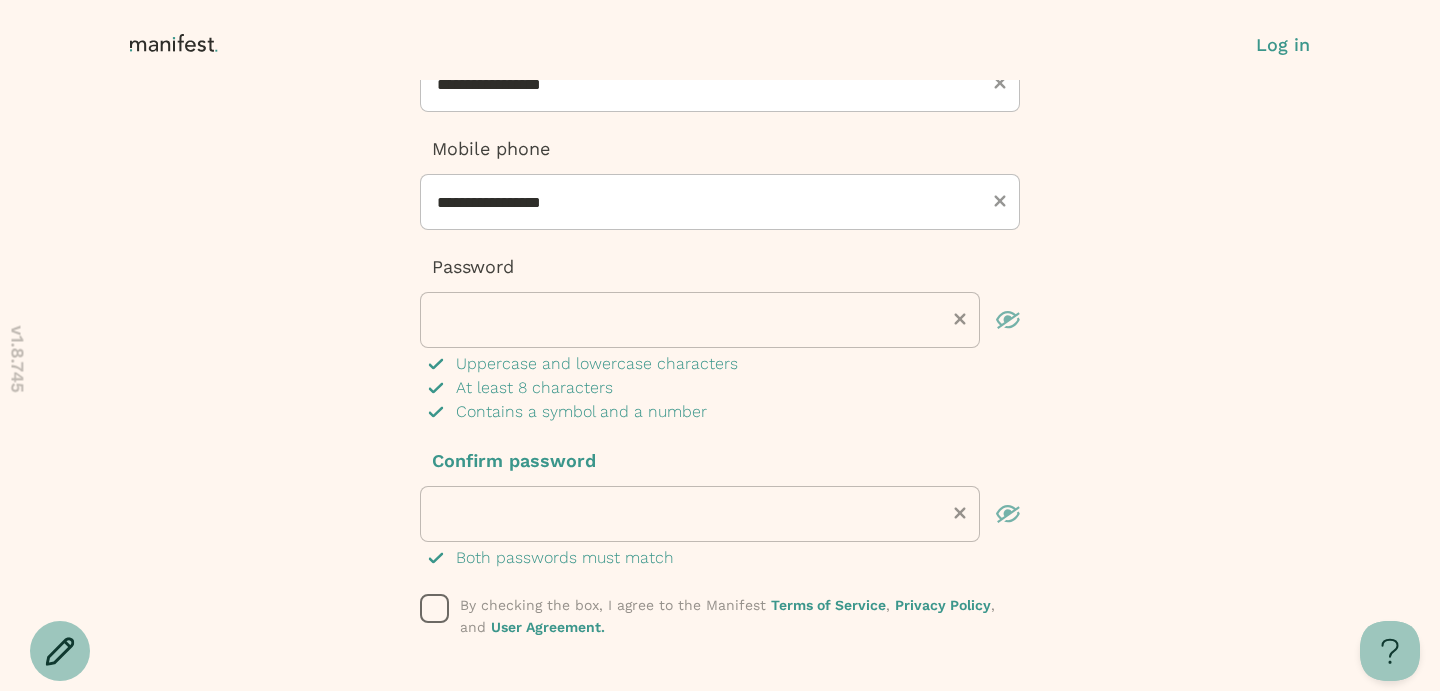 click on "**********" at bounding box center (720, 220) 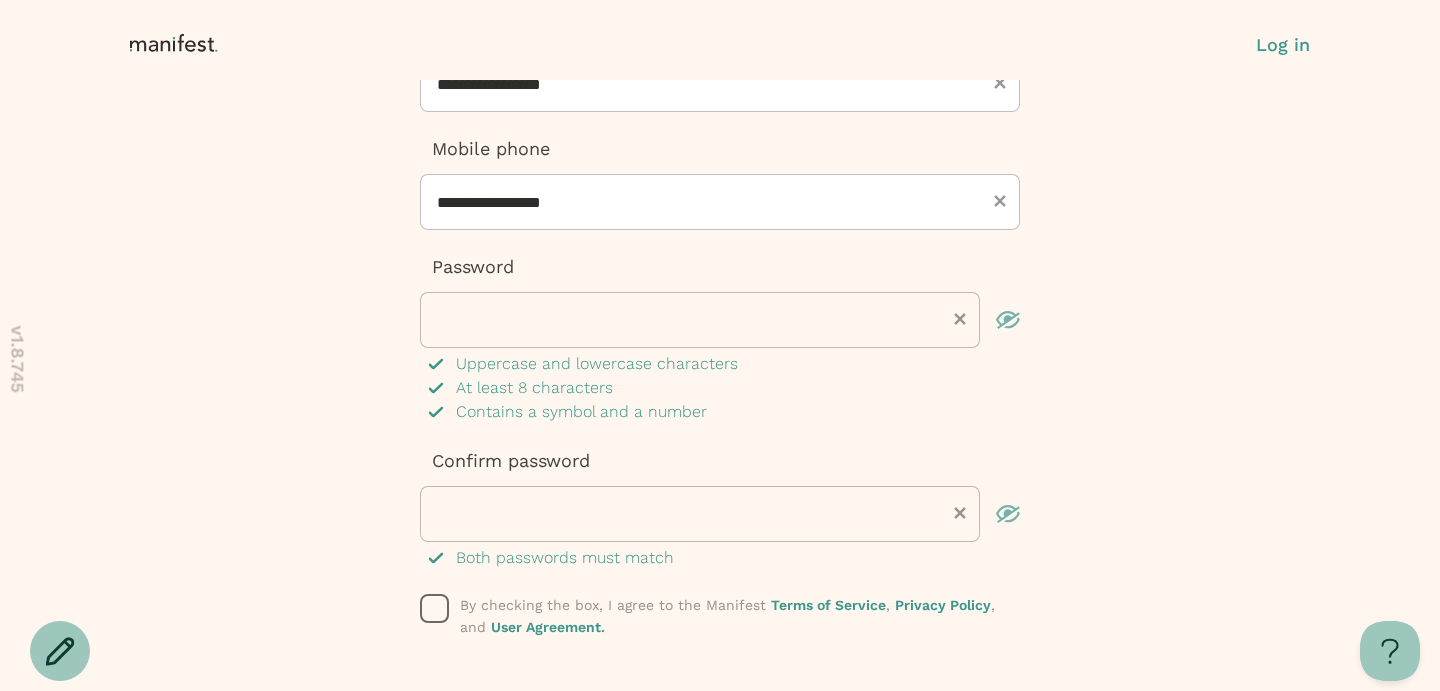 click 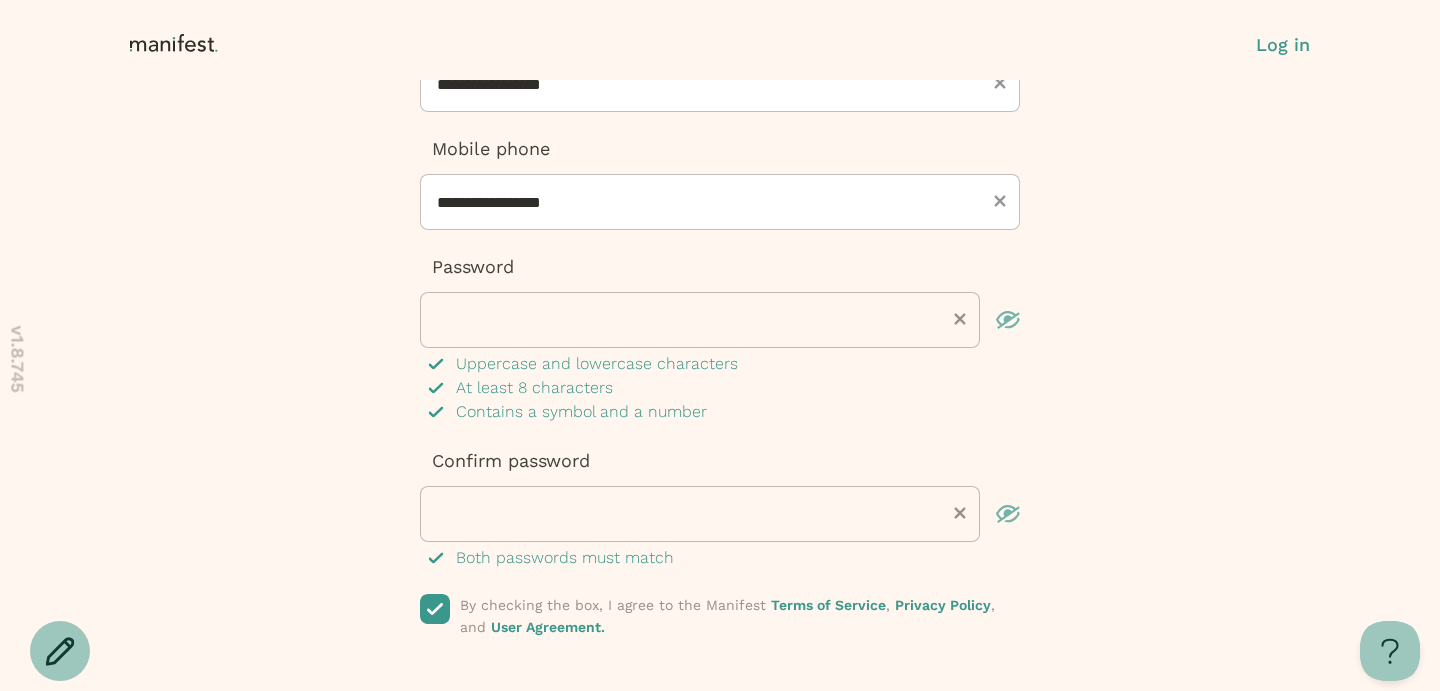 scroll, scrollTop: 545, scrollLeft: 0, axis: vertical 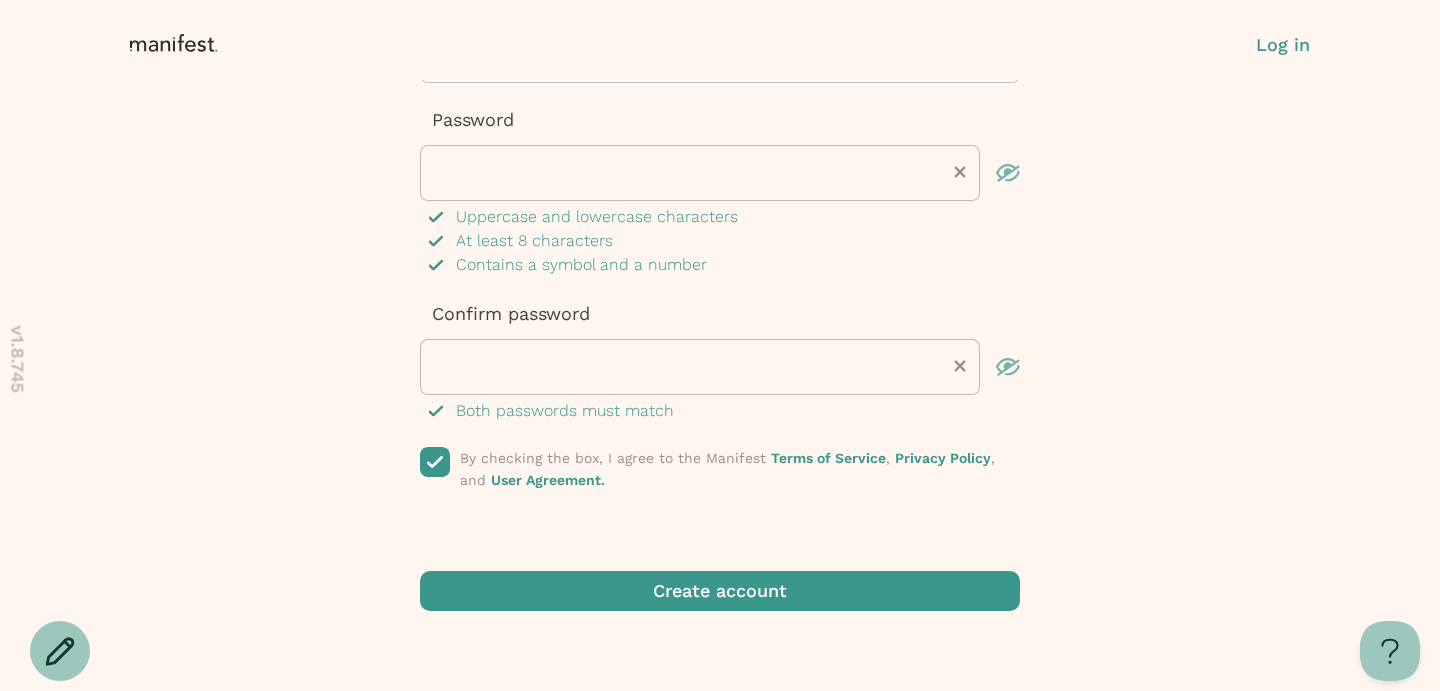click at bounding box center [720, 591] 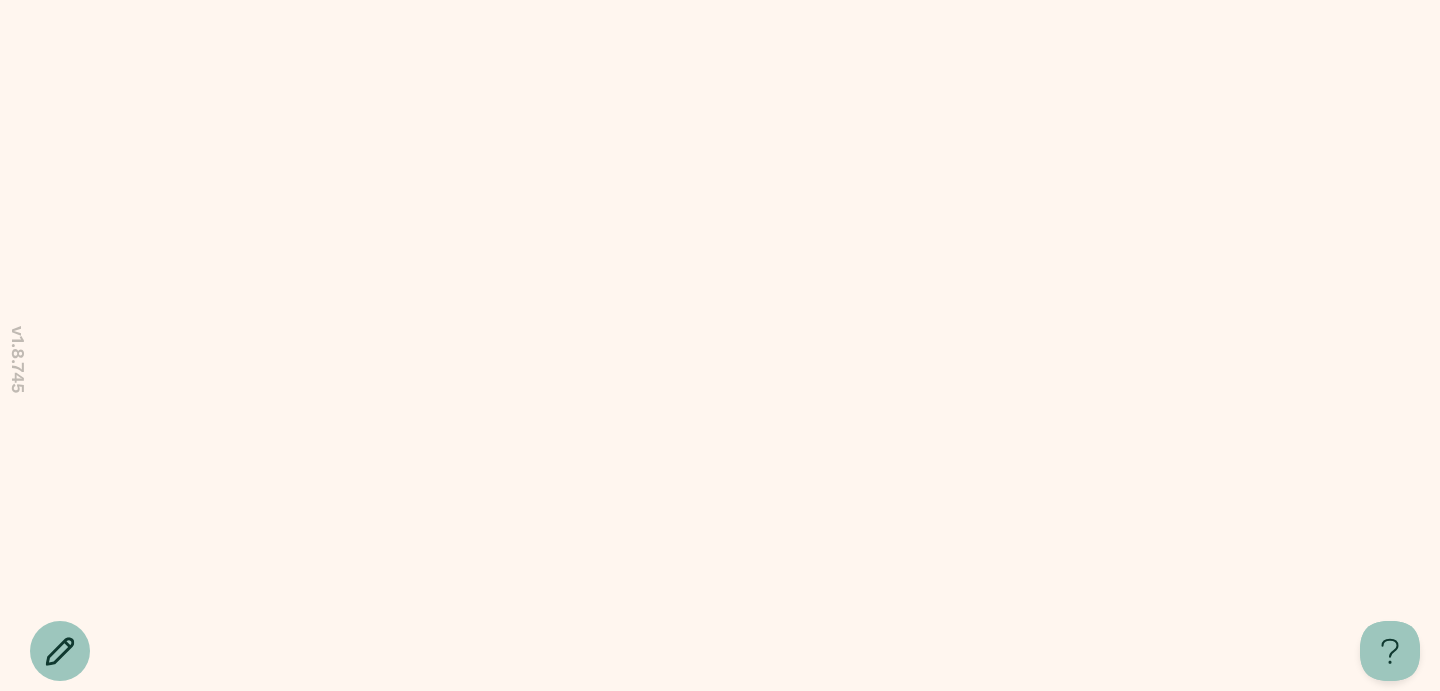scroll, scrollTop: 0, scrollLeft: 0, axis: both 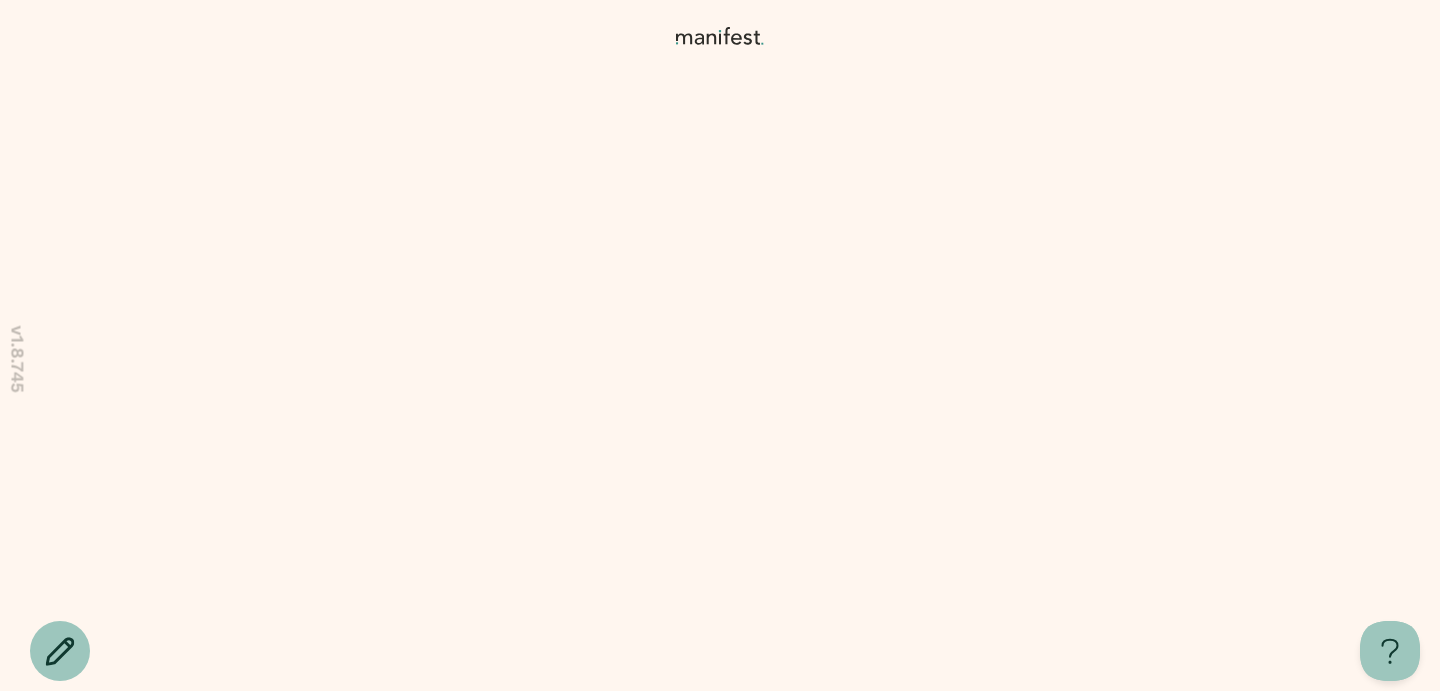 click on "Hi, I'm Henry! I’m here to help guide you through a smooth and secure transfer" at bounding box center [720, 345] 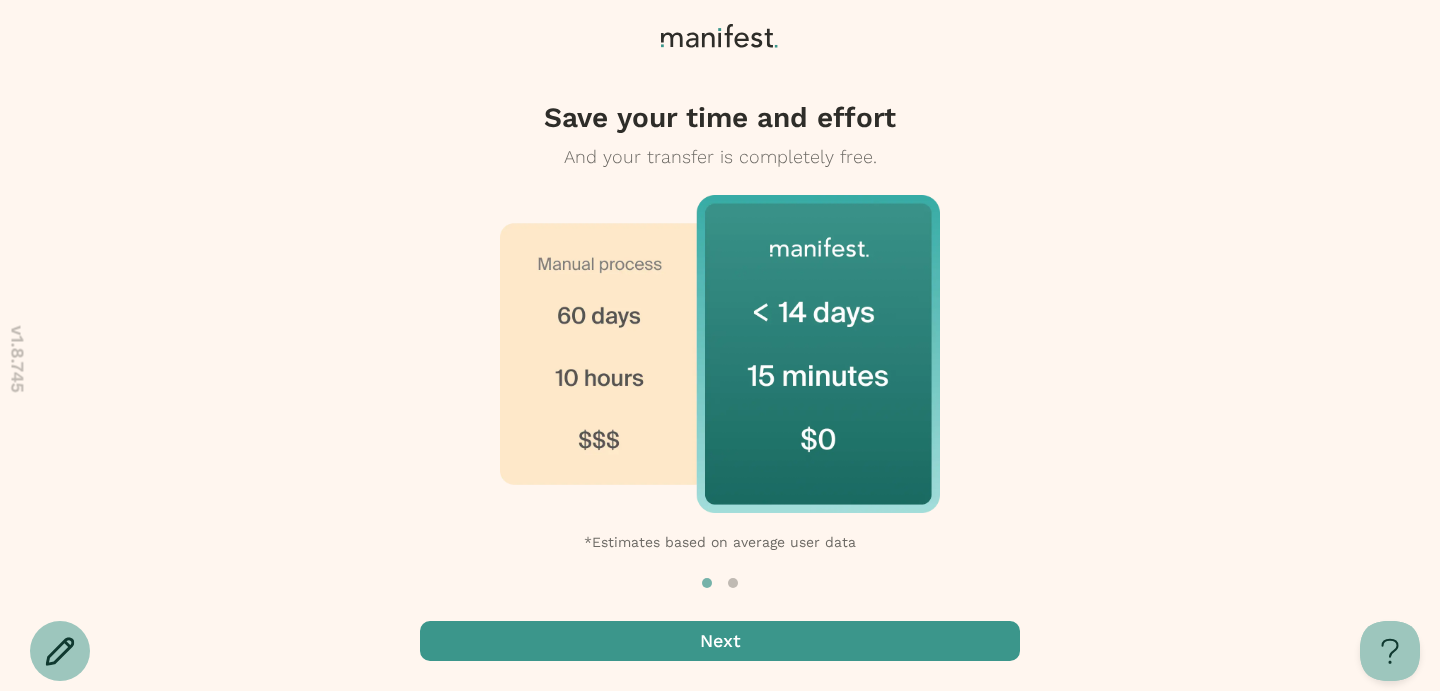 click on "Next" at bounding box center (720, 634) 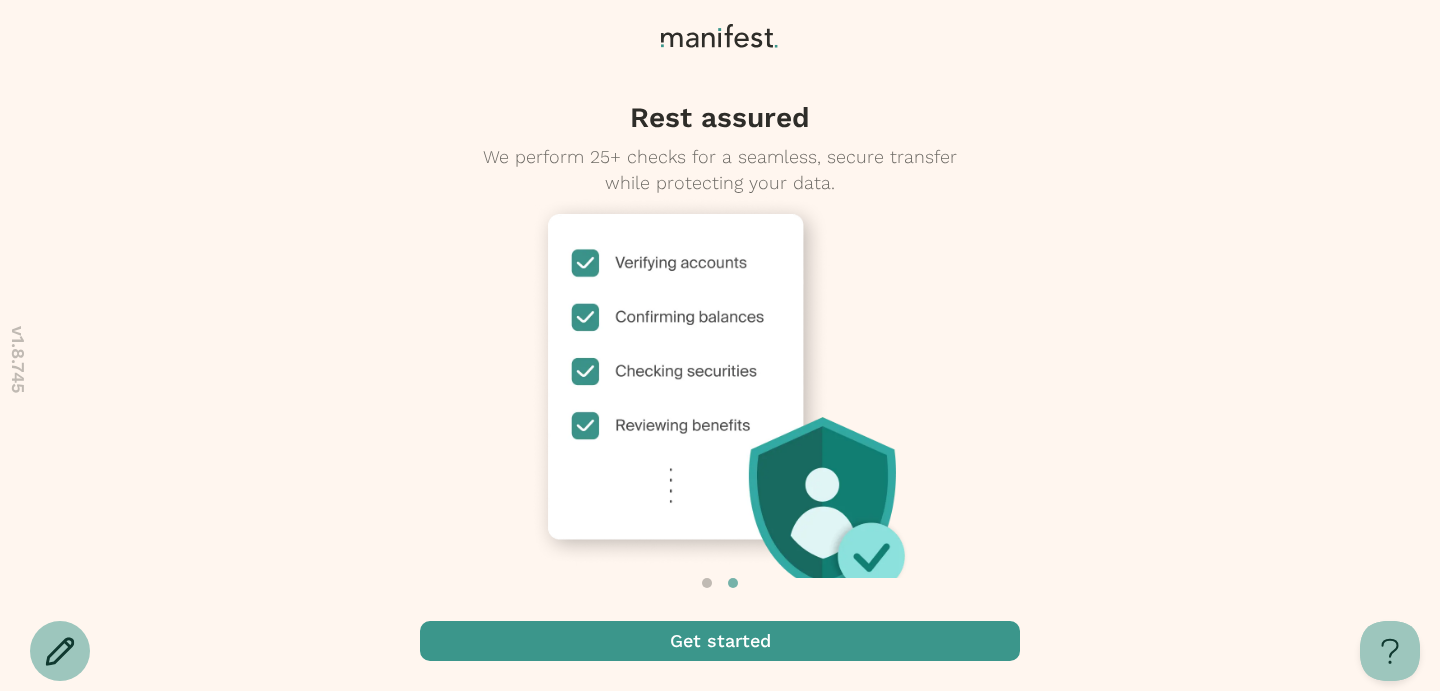 click at bounding box center (720, 641) 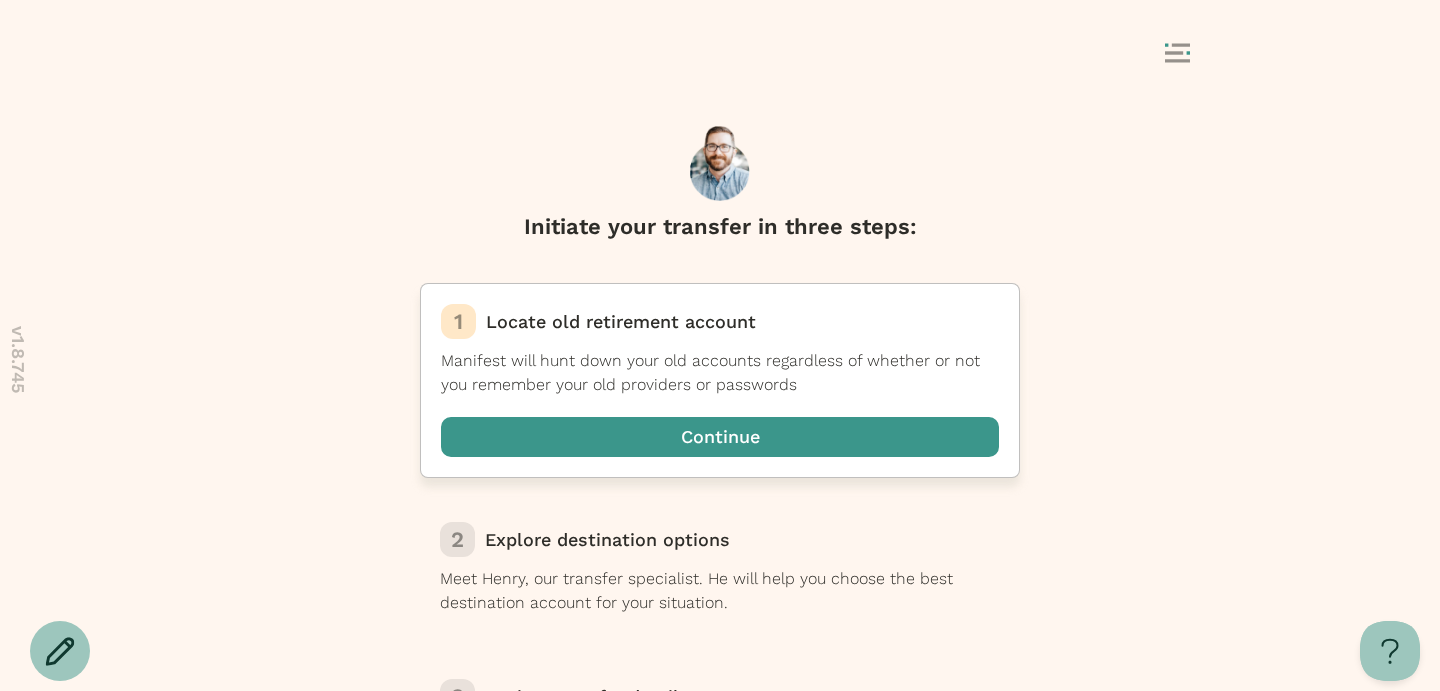 click at bounding box center (720, 437) 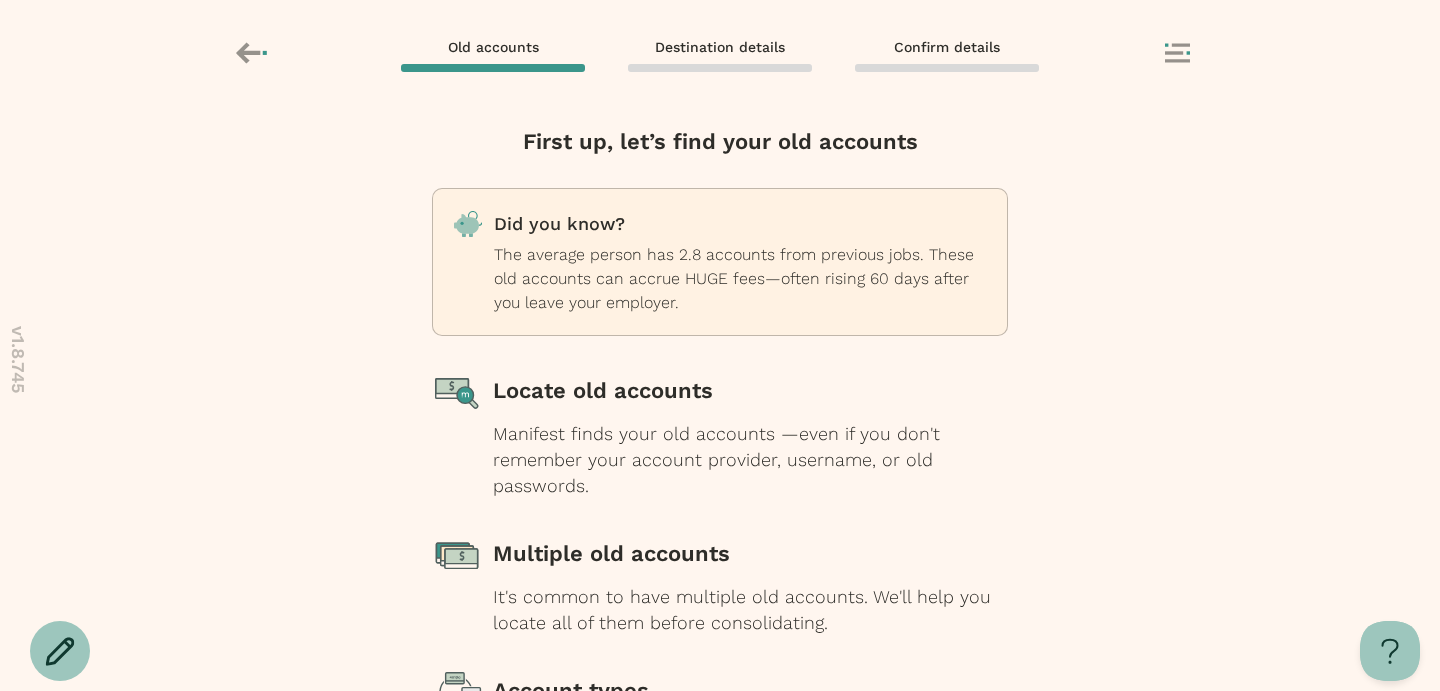 scroll, scrollTop: 260, scrollLeft: 0, axis: vertical 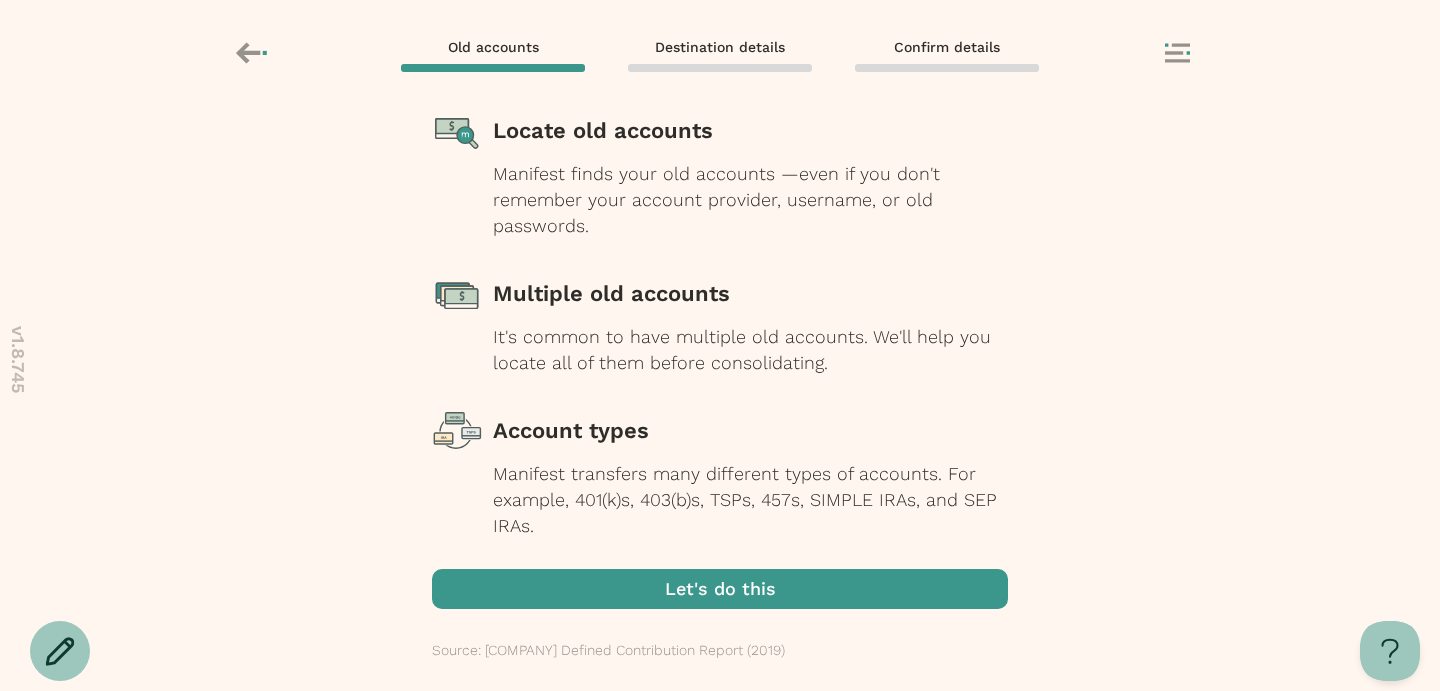 click at bounding box center (720, 589) 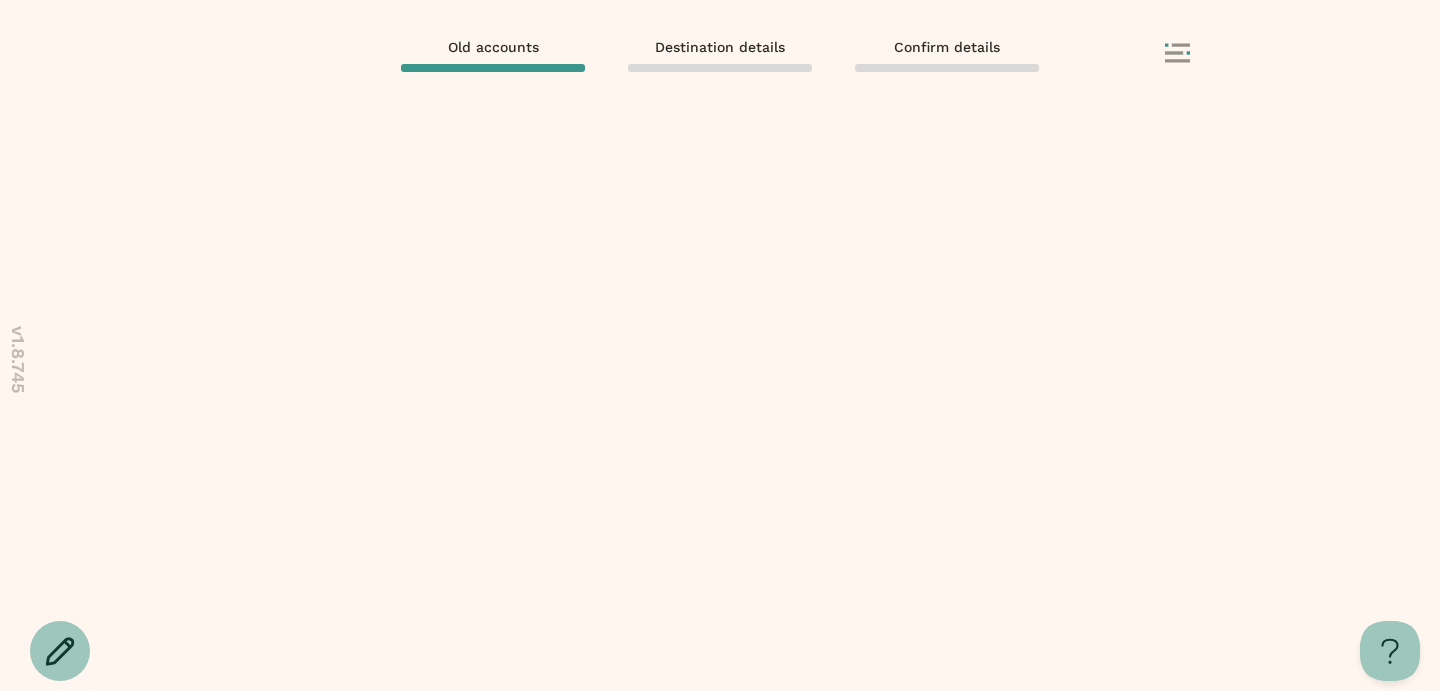 scroll, scrollTop: 0, scrollLeft: 0, axis: both 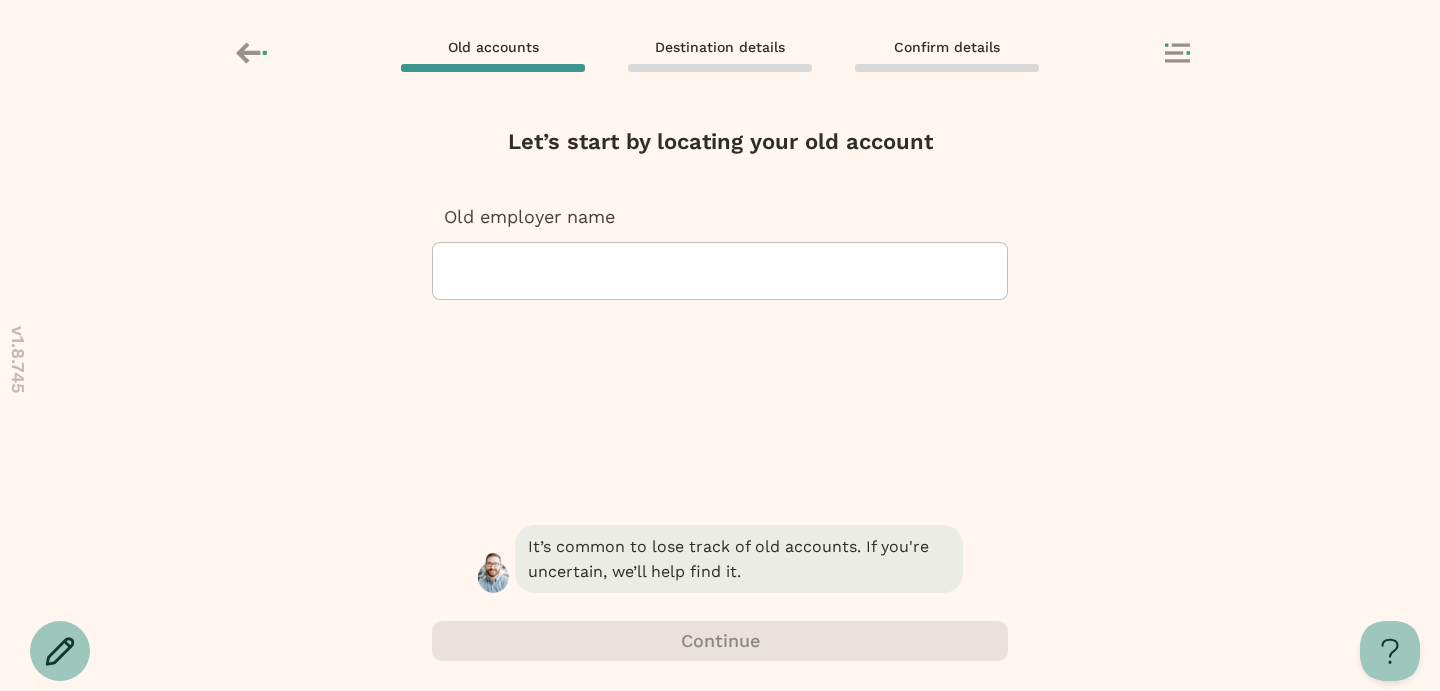 click at bounding box center (720, 271) 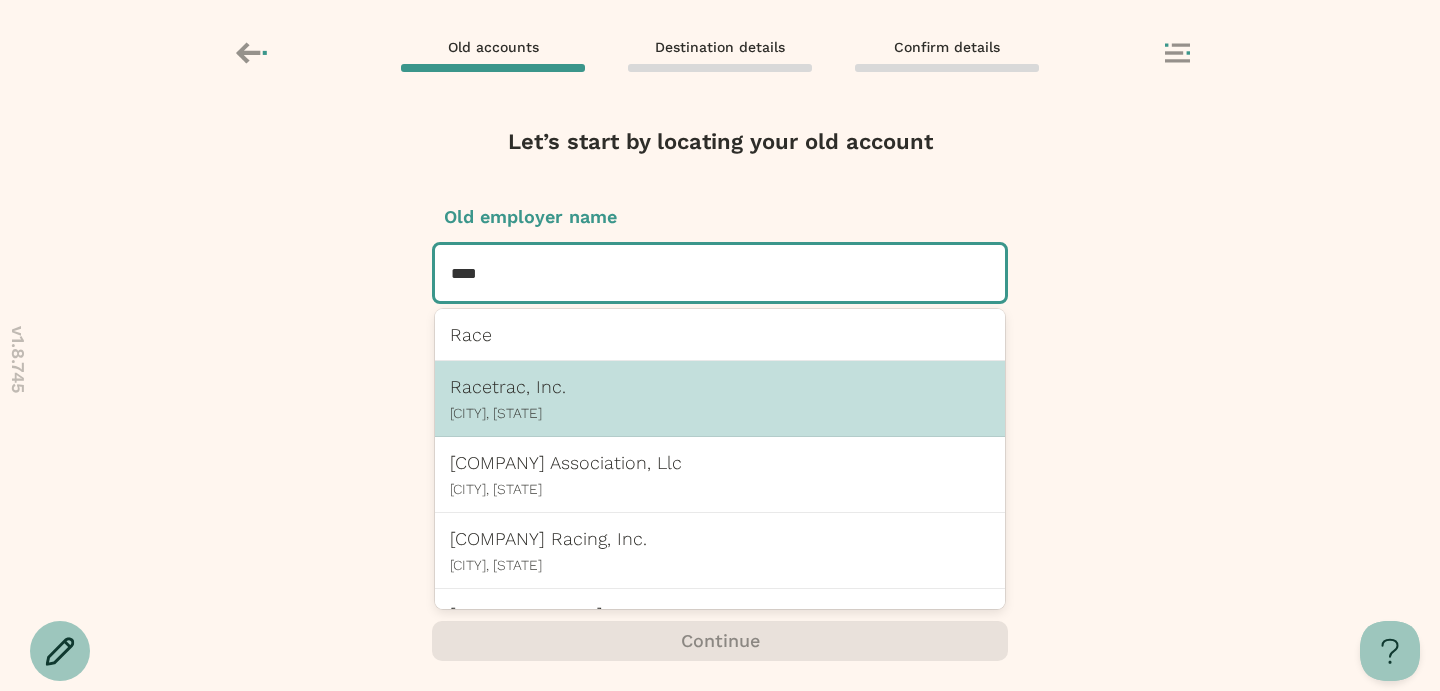 click on "[CITY], [STATE]" at bounding box center [720, 413] 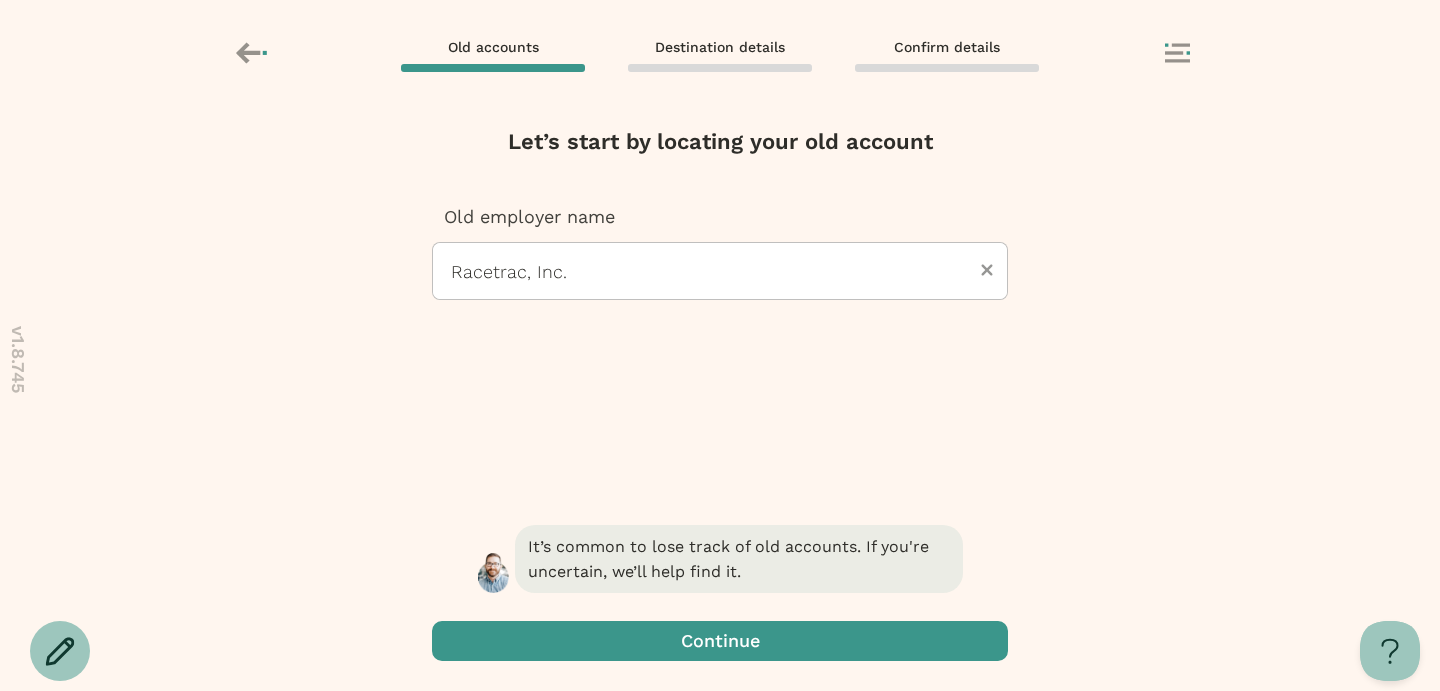 click at bounding box center (720, 641) 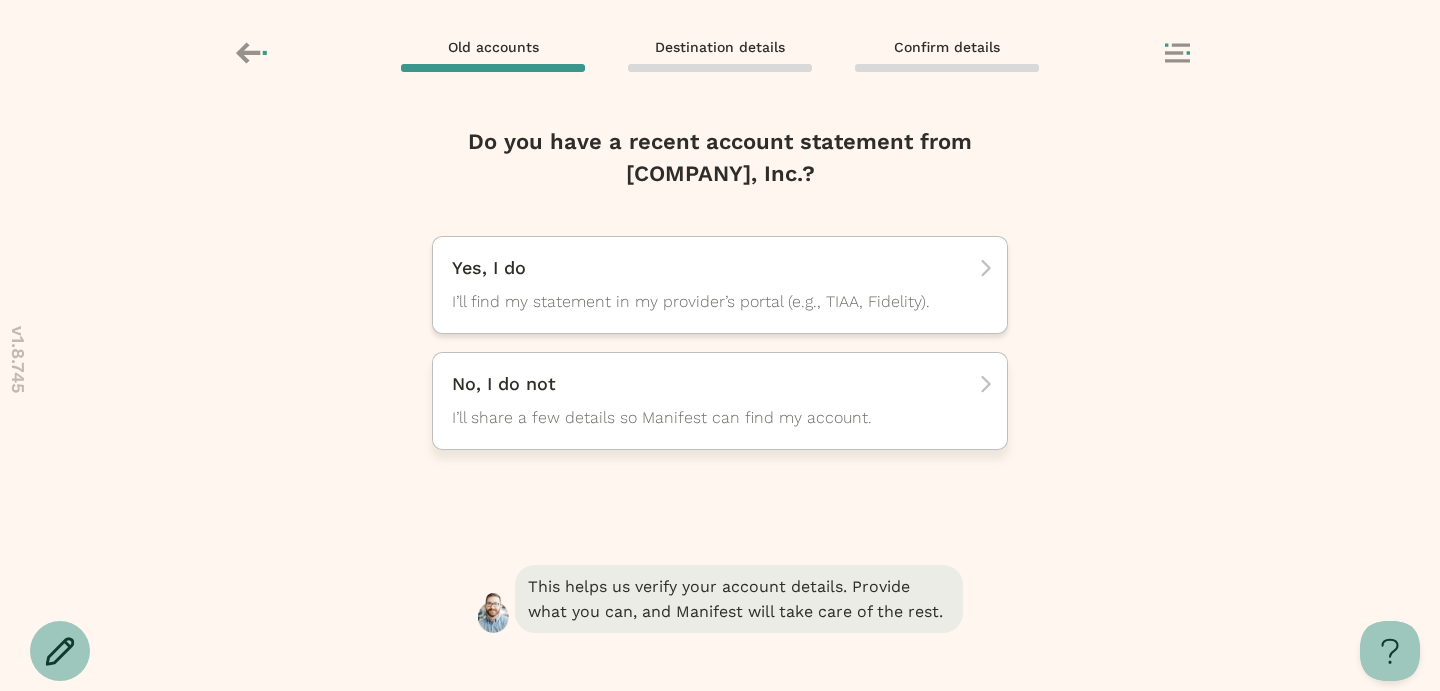 click on "I’ll share a few details so Manifest can find my account." at bounding box center [702, 418] 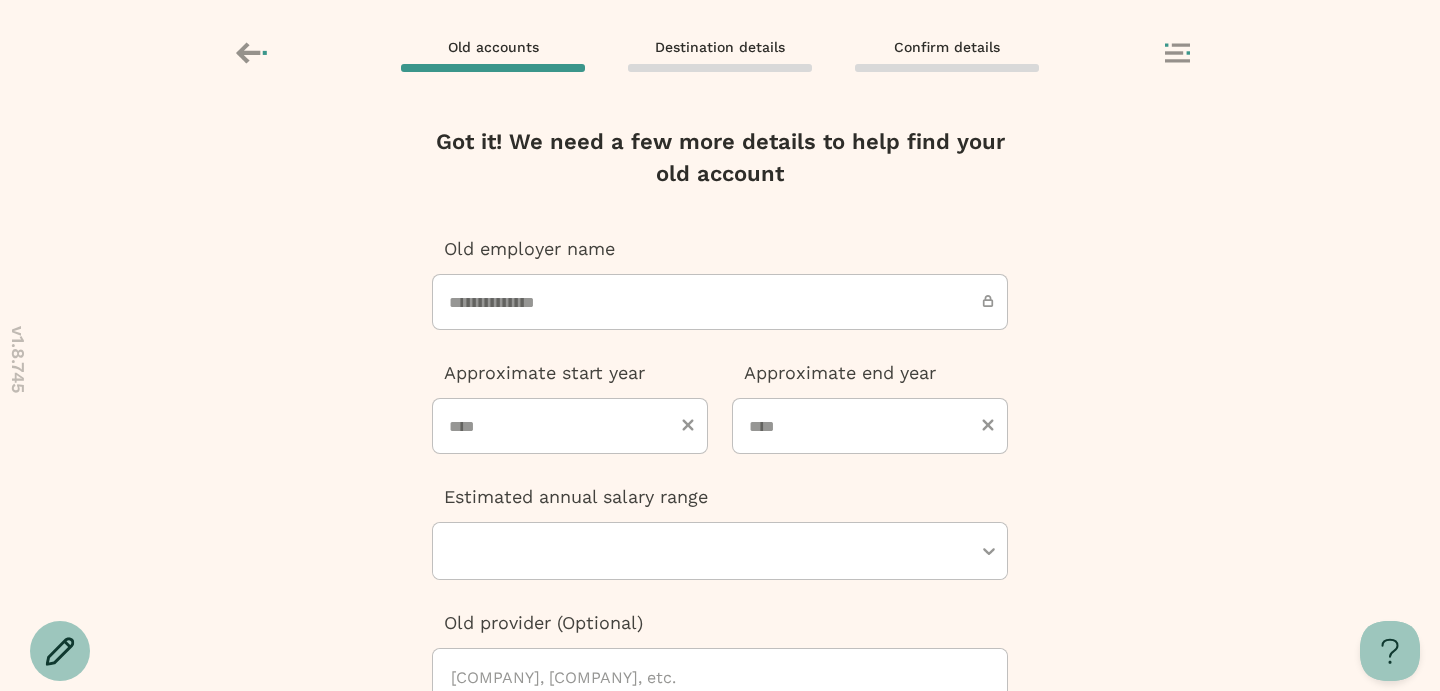 click on "**********" at bounding box center (720, 302) 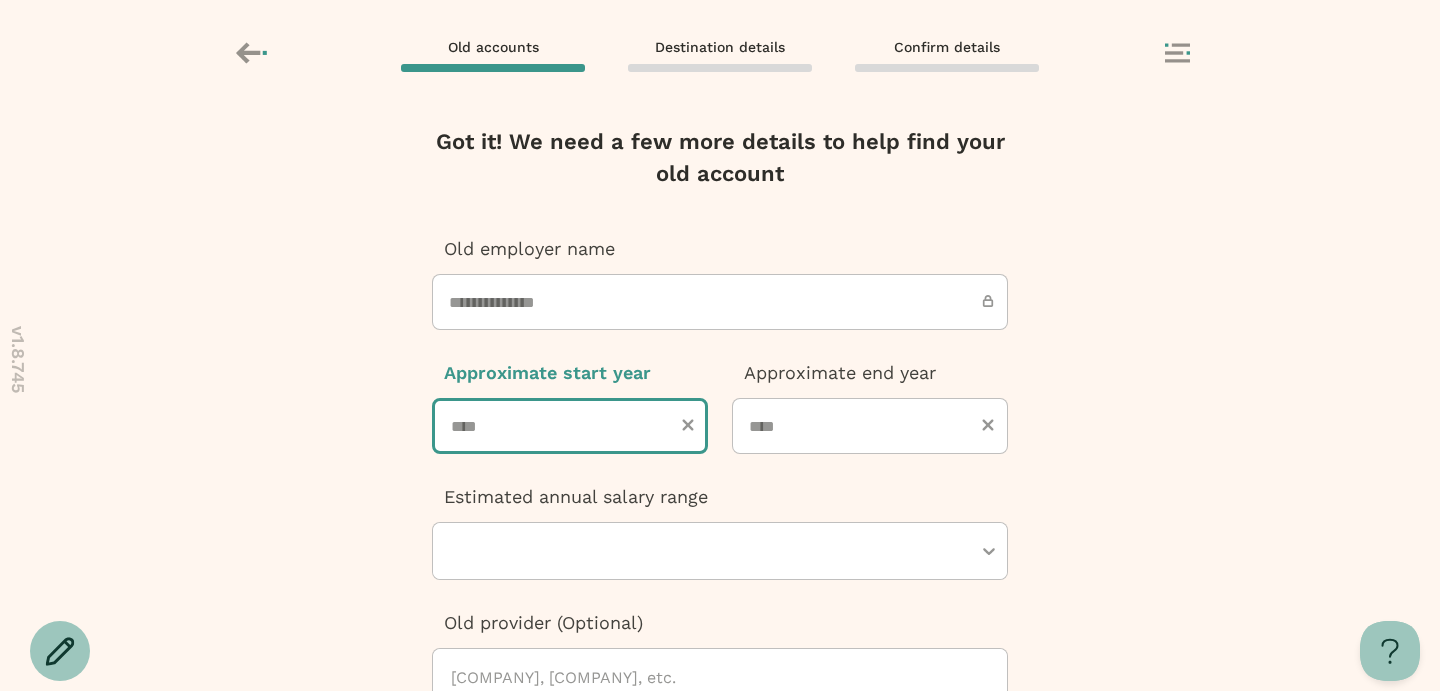 click at bounding box center [570, 426] 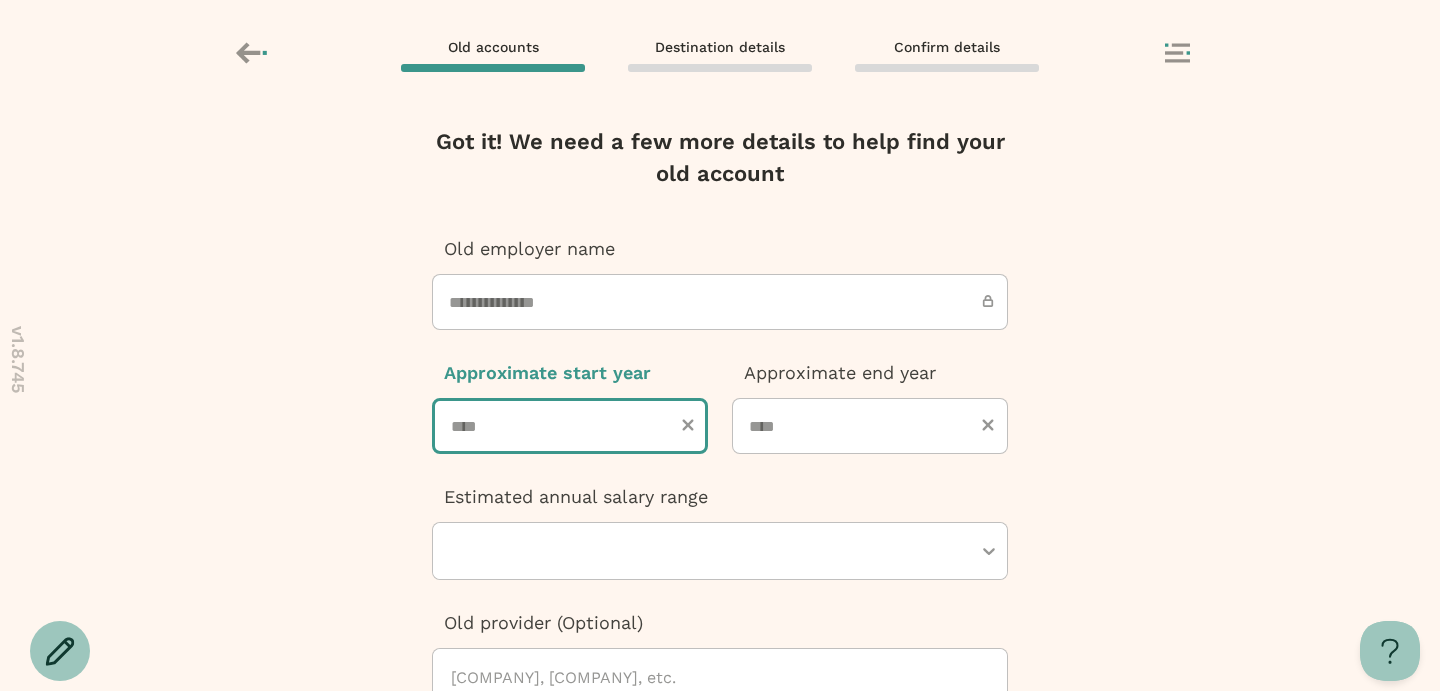 type on "****" 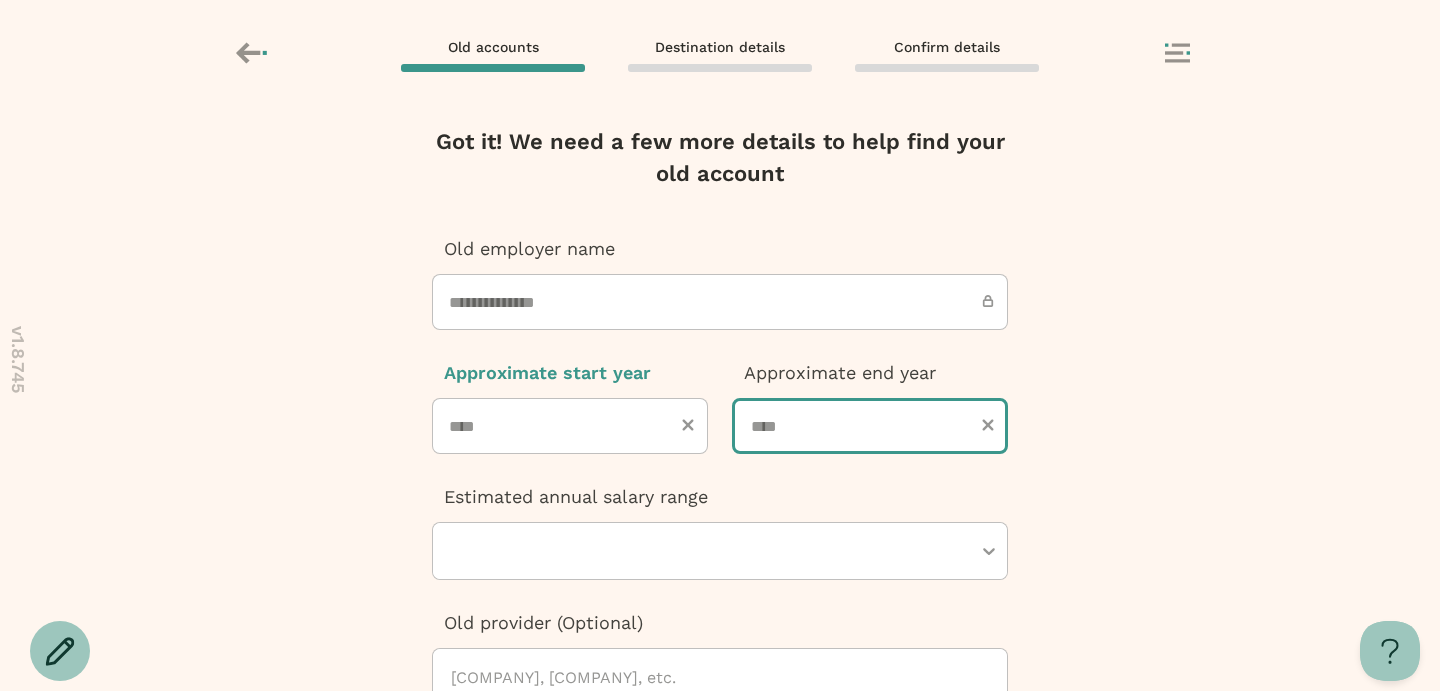 click at bounding box center [870, 426] 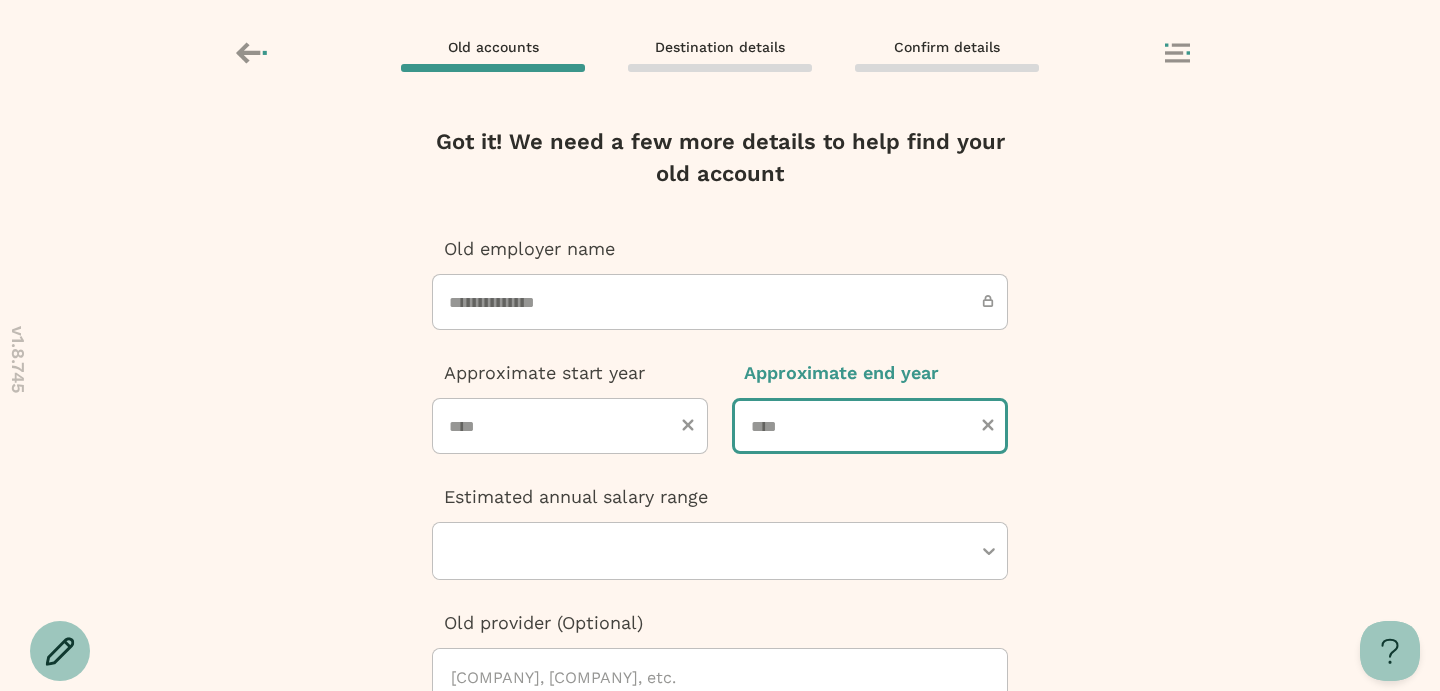 type on "****" 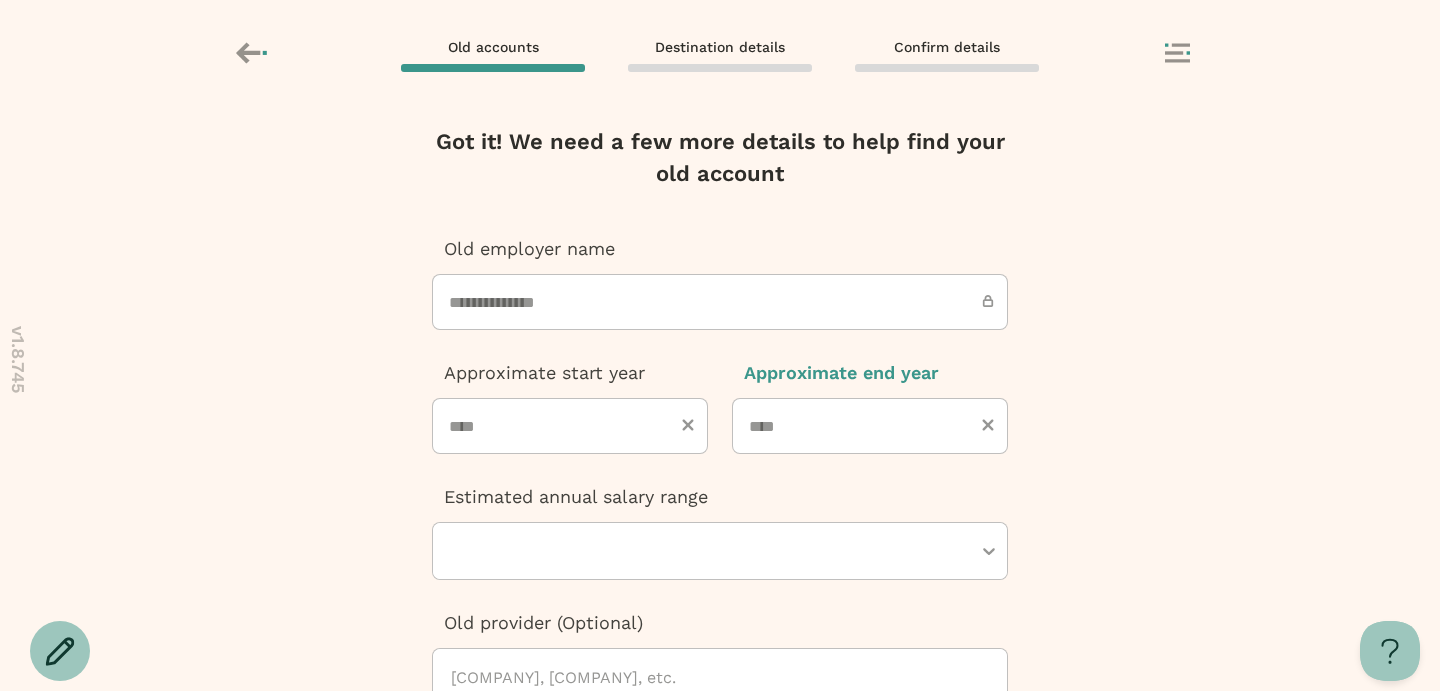 click at bounding box center (710, 551) 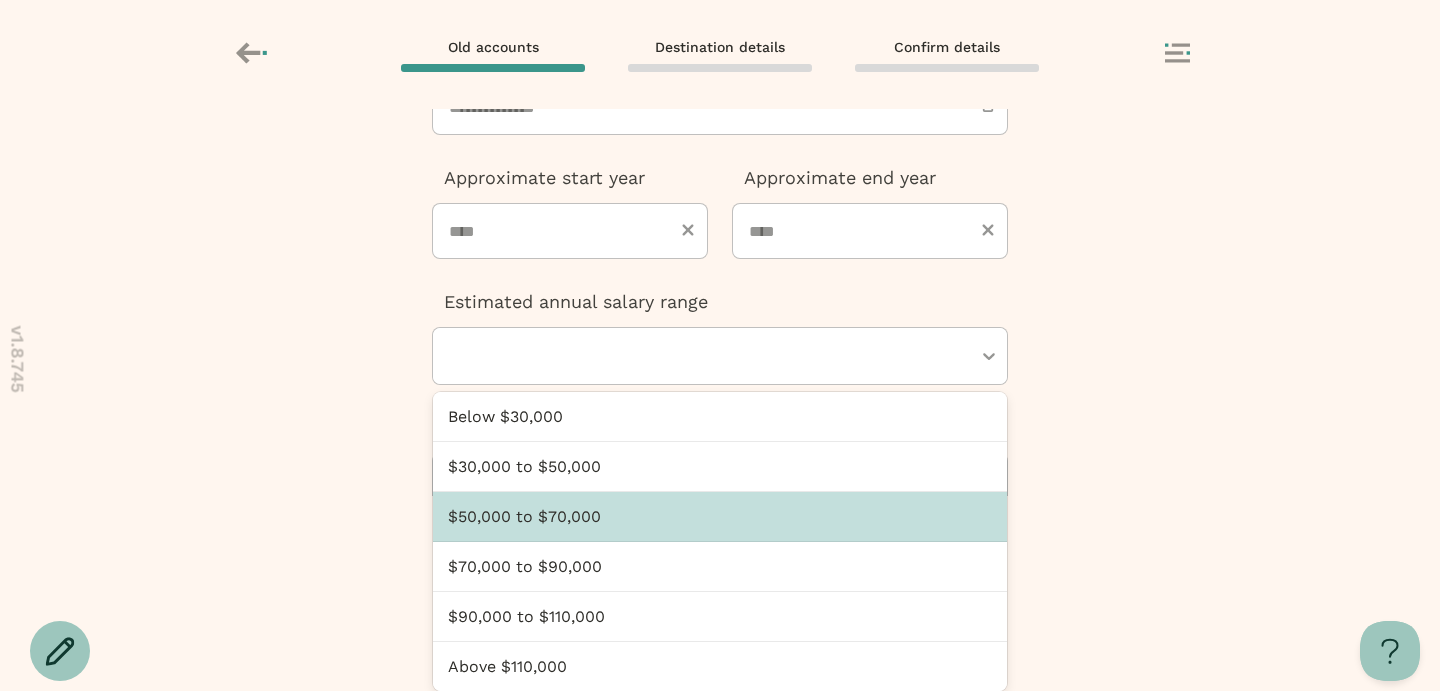 click on "$50,000 to $70,000" at bounding box center (720, 517) 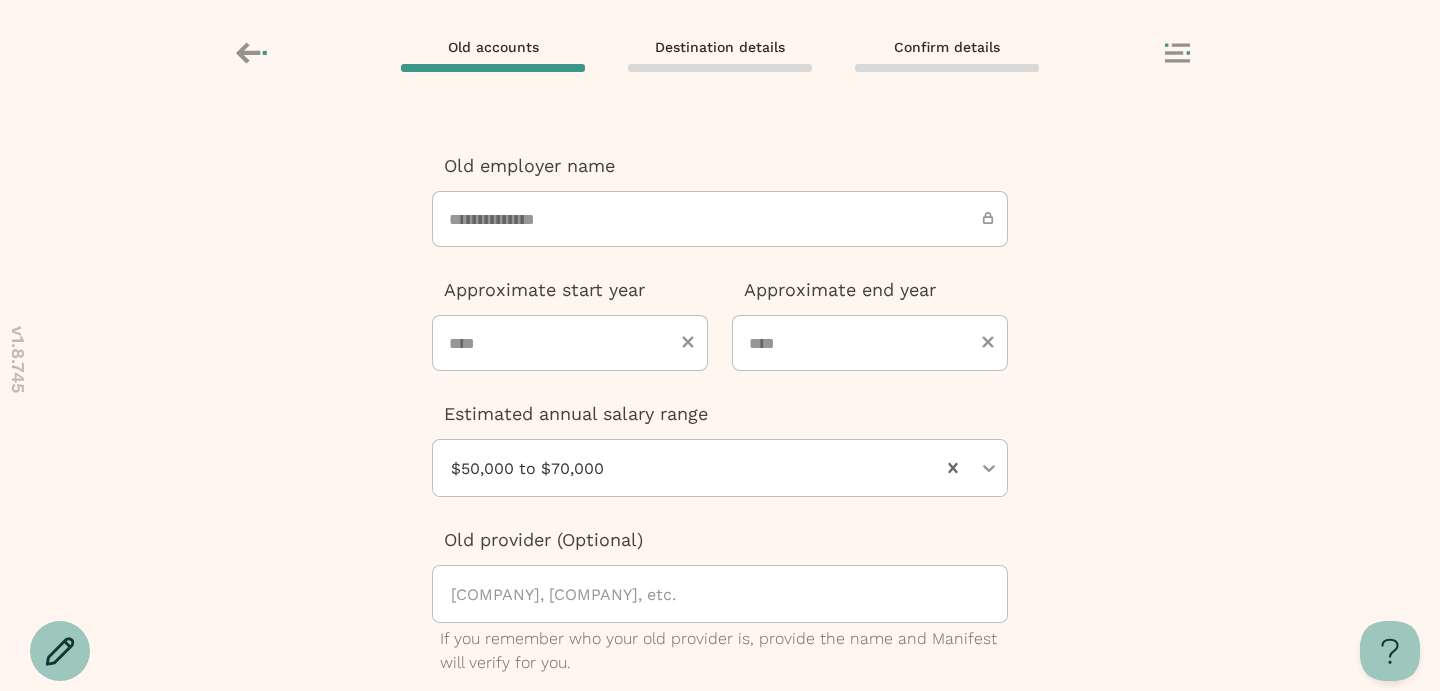 scroll, scrollTop: 106, scrollLeft: 0, axis: vertical 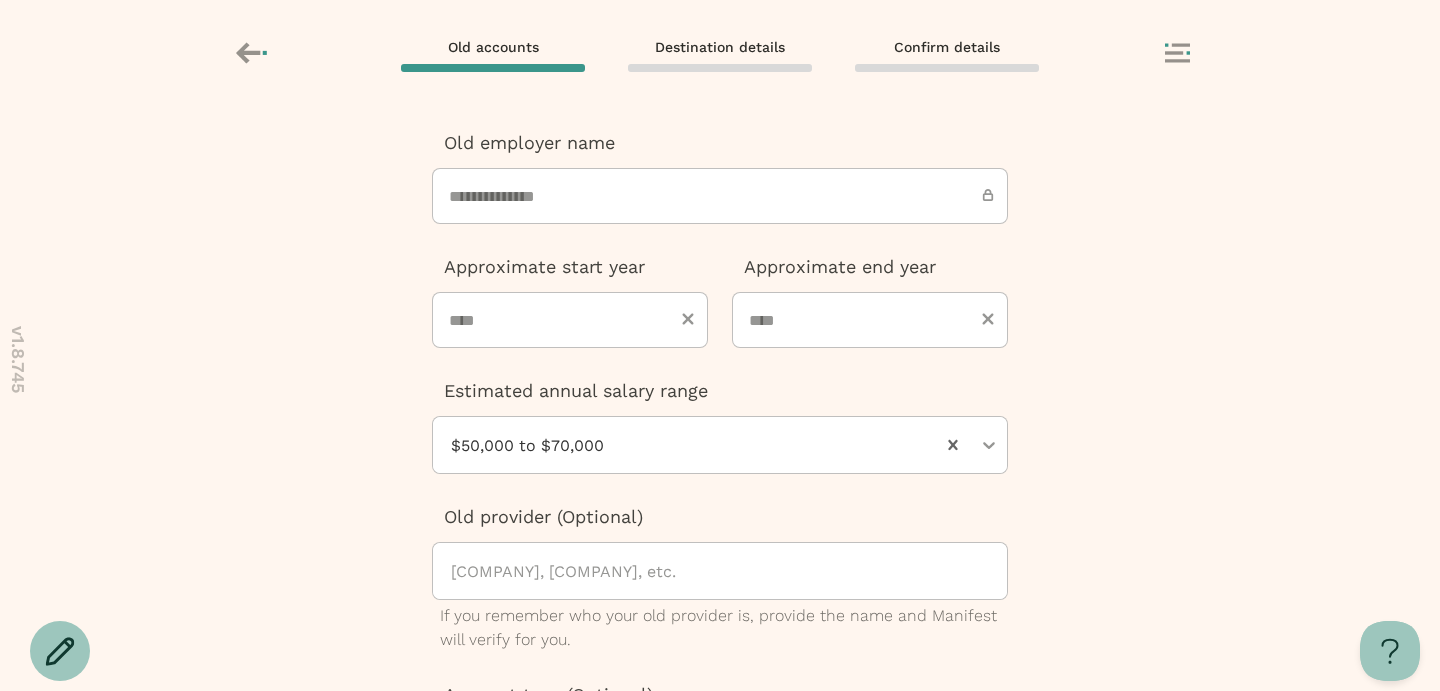 click at bounding box center [728, 571] 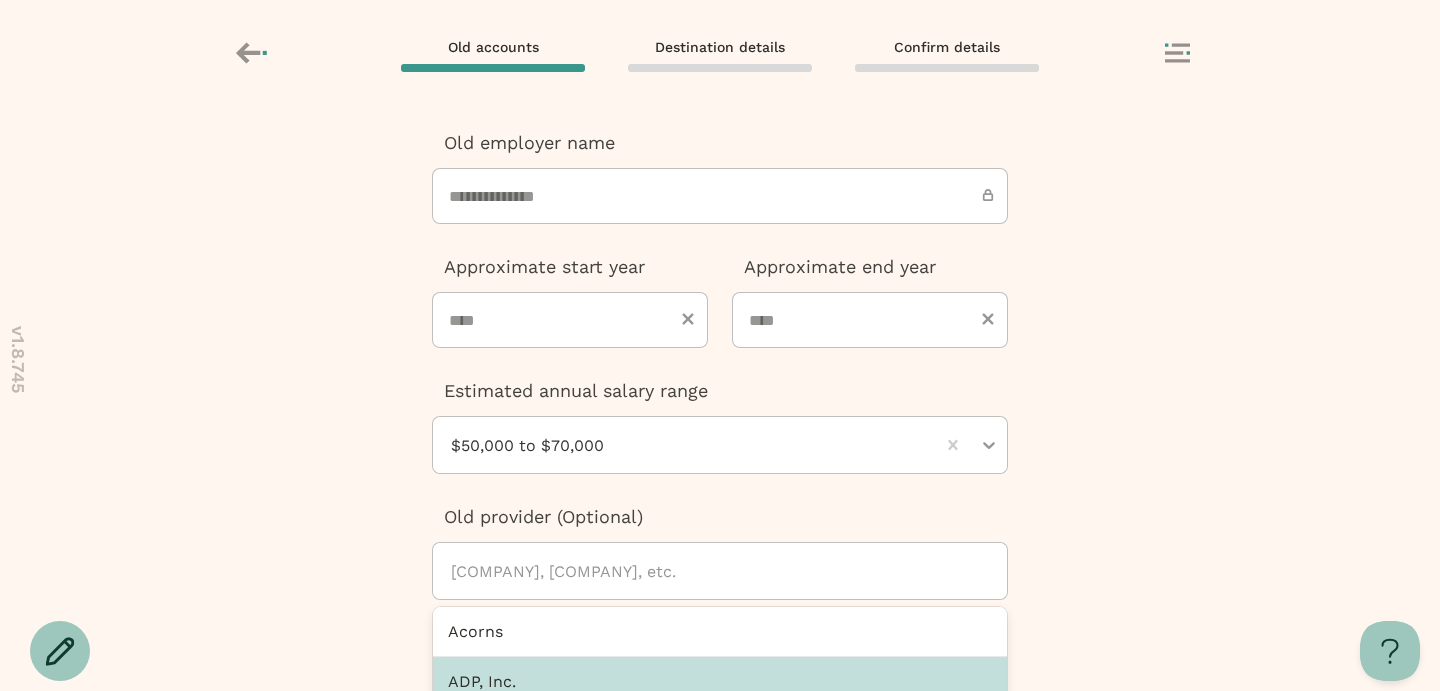 click on "ADP, Inc." at bounding box center (720, 682) 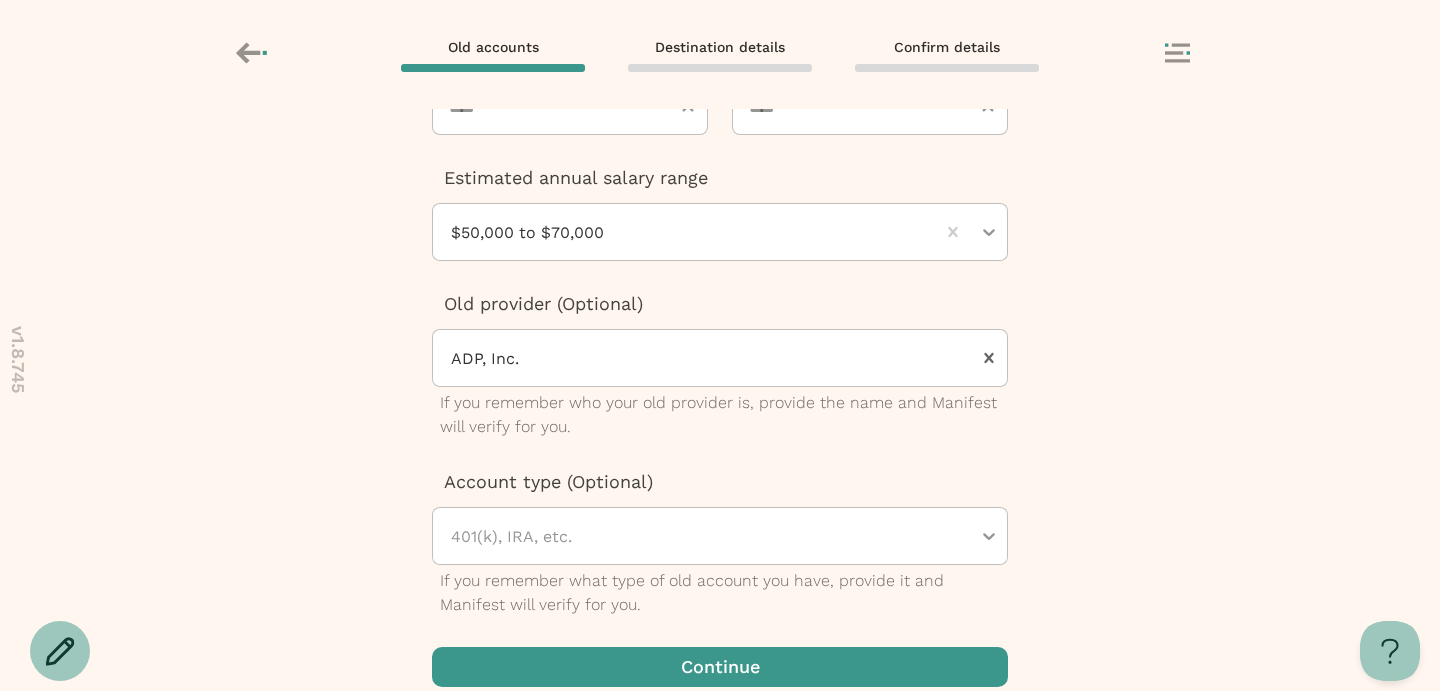 scroll, scrollTop: 345, scrollLeft: 0, axis: vertical 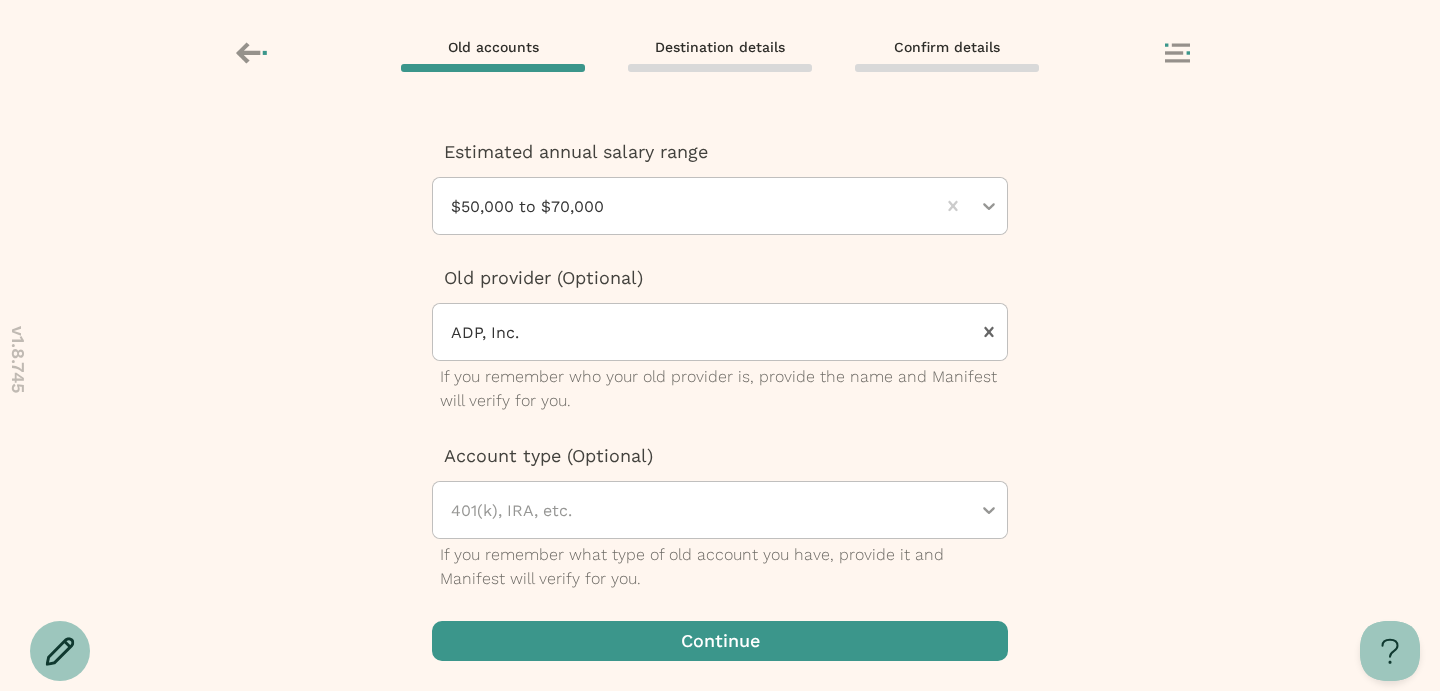 click at bounding box center (720, 641) 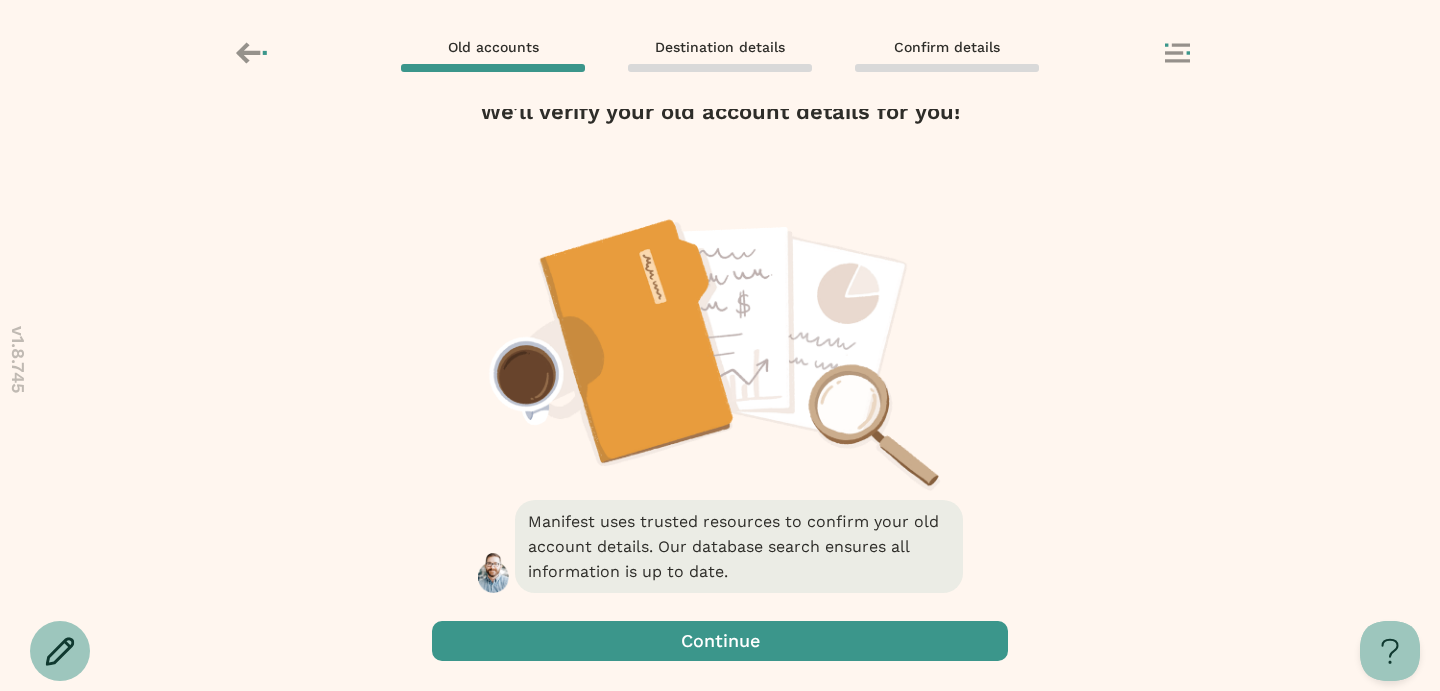 scroll, scrollTop: 0, scrollLeft: 0, axis: both 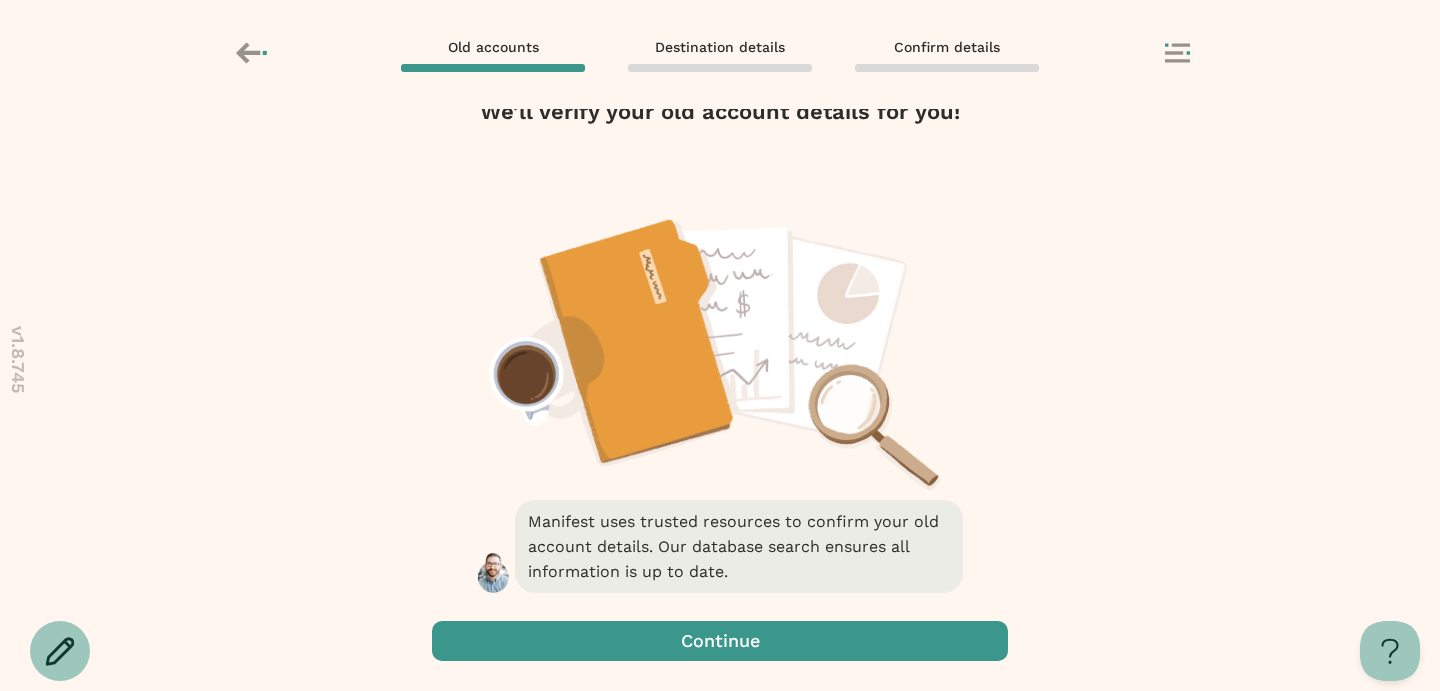 click at bounding box center [720, 641] 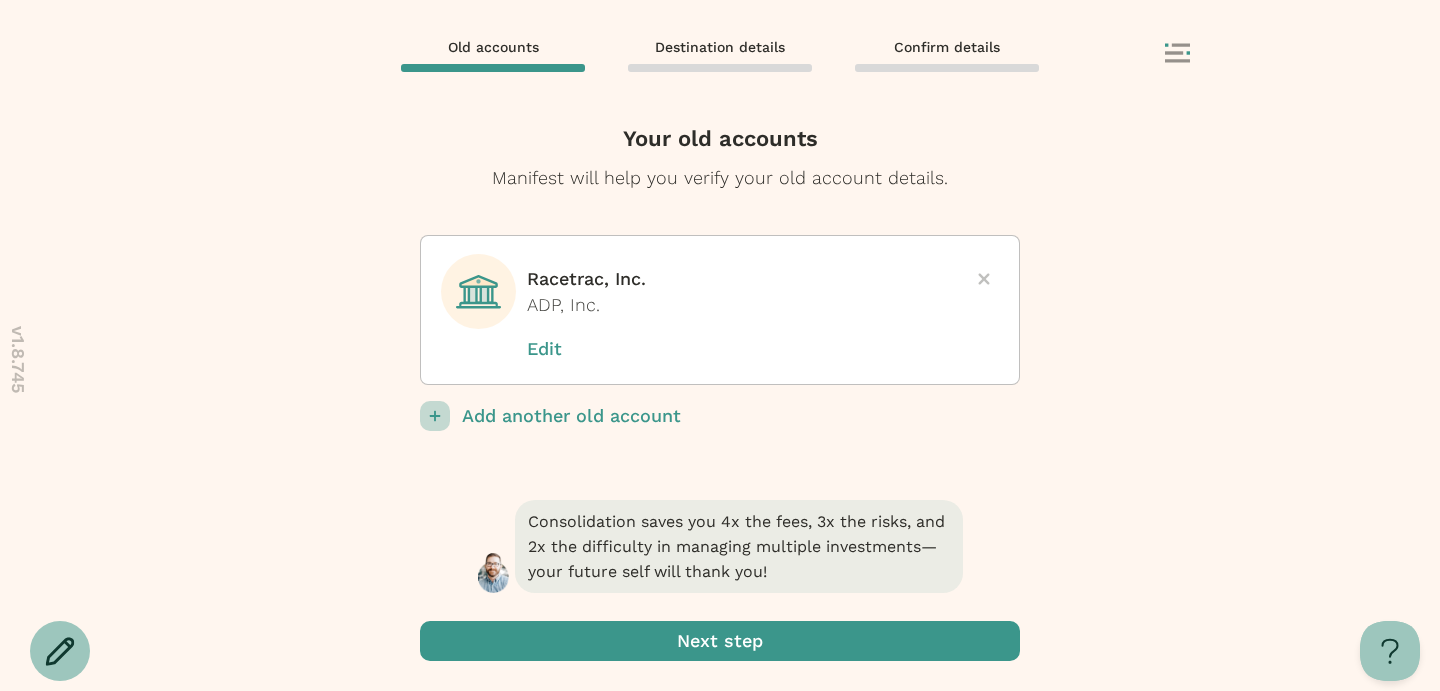 scroll, scrollTop: 0, scrollLeft: 0, axis: both 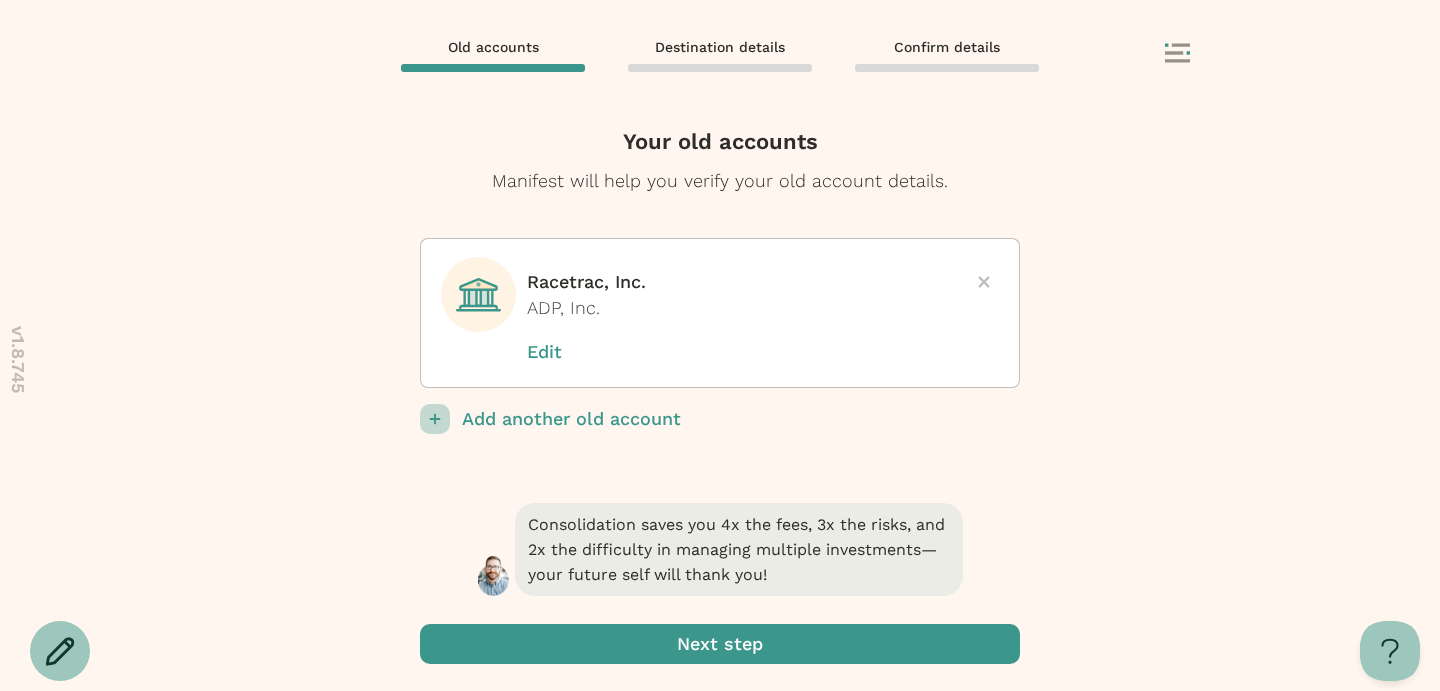 click at bounding box center [720, 644] 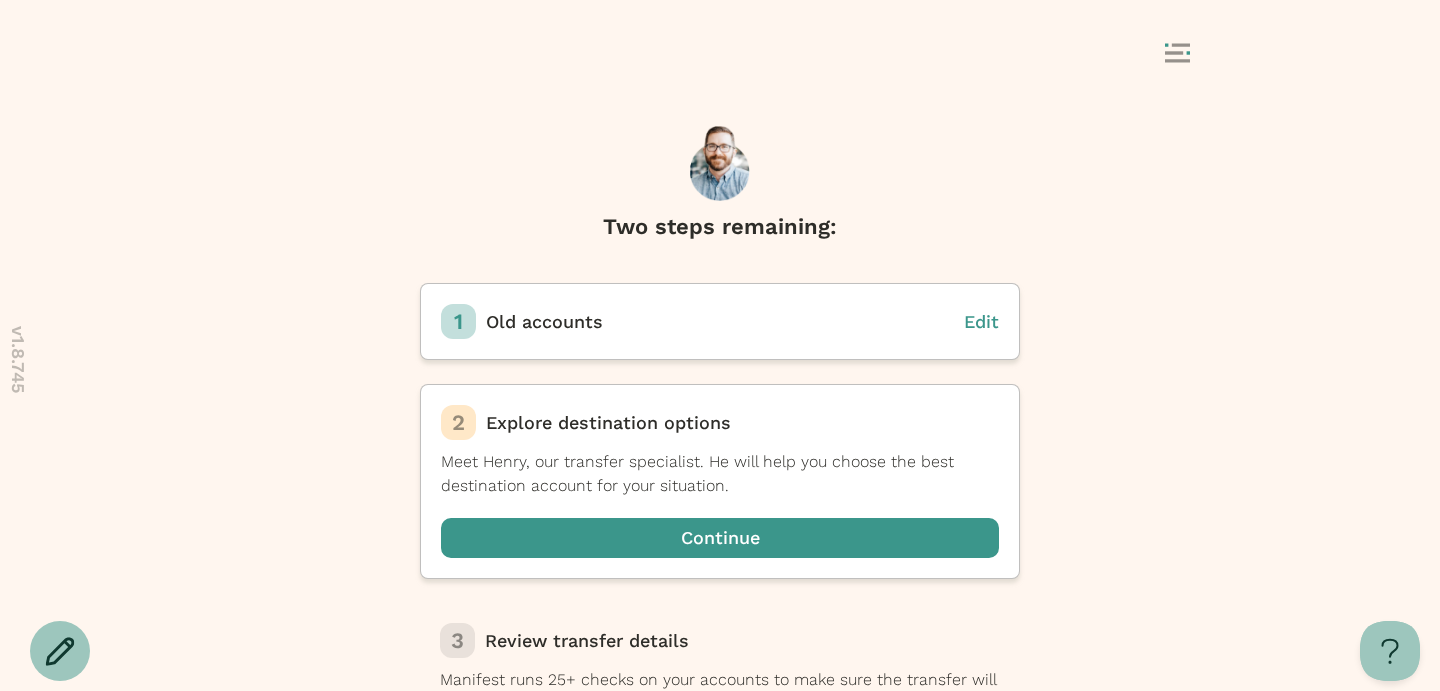 click at bounding box center [1192, 54] 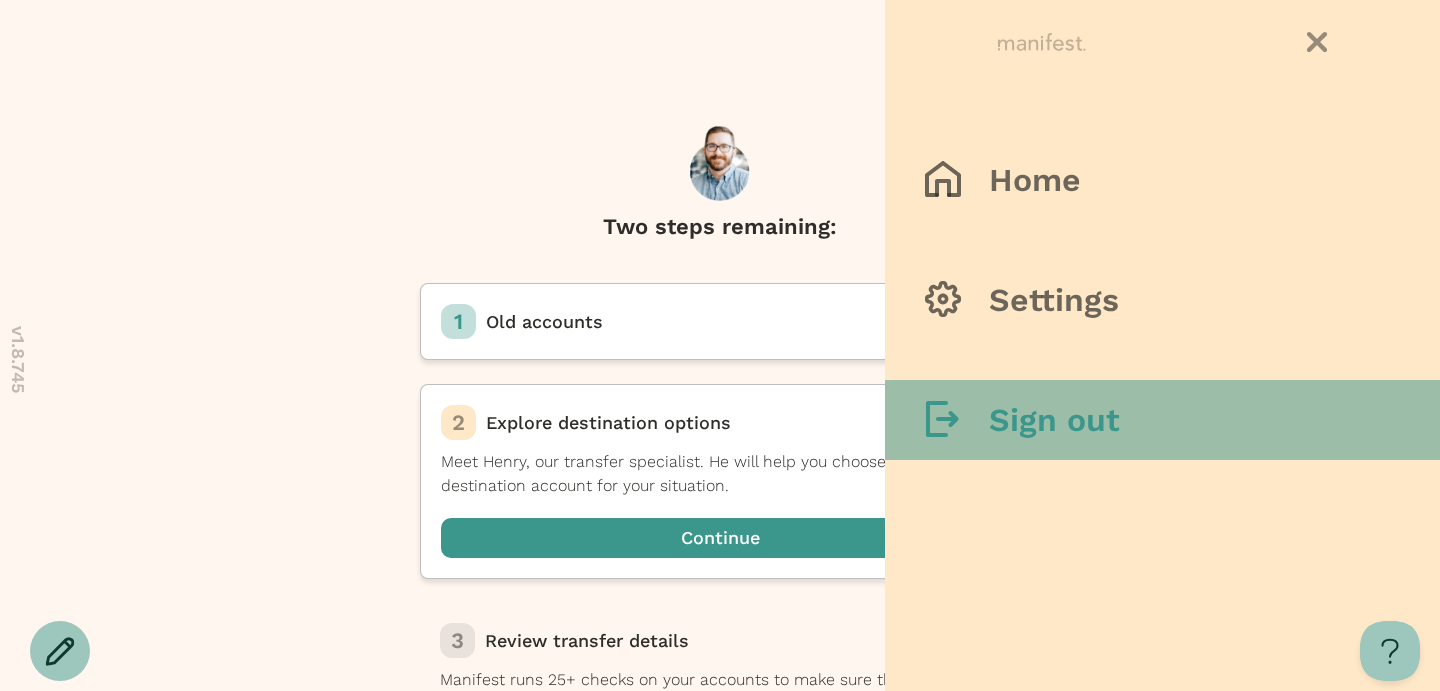 click on "Sign out" at bounding box center (1054, 420) 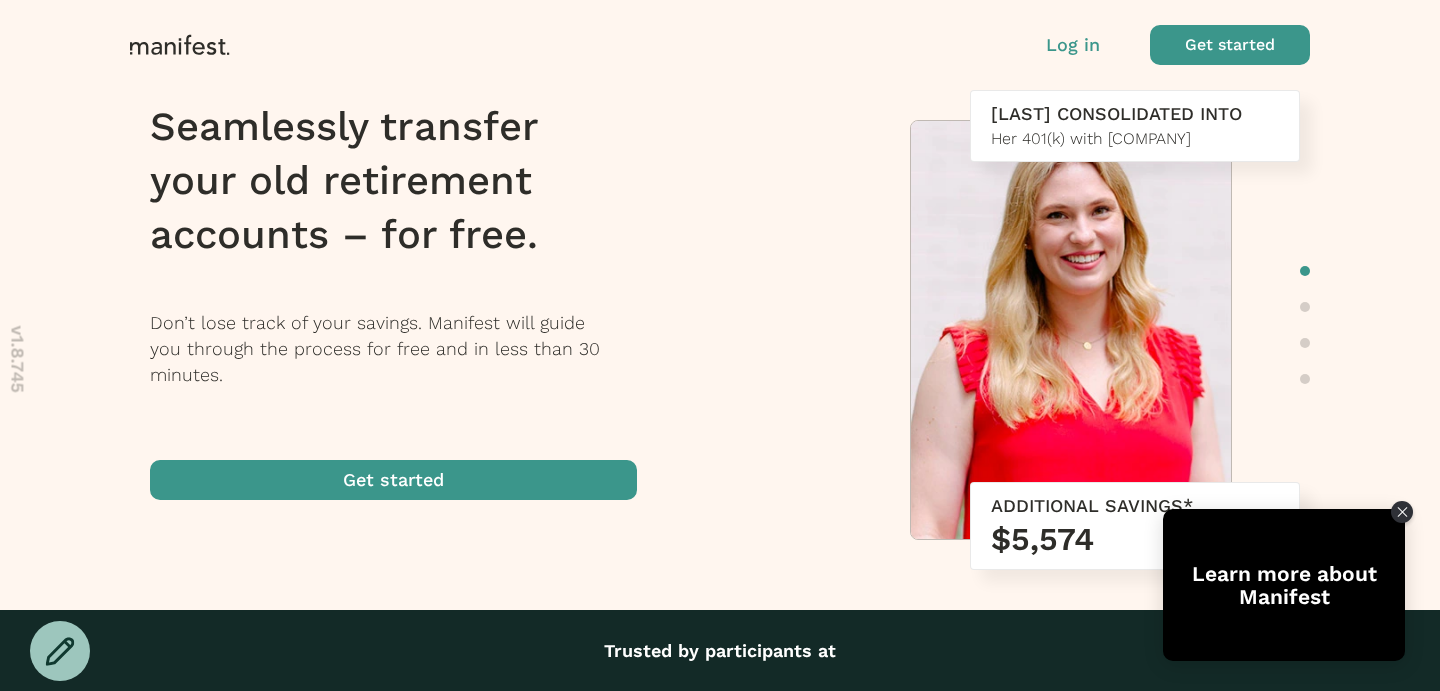 click at bounding box center (1230, 45) 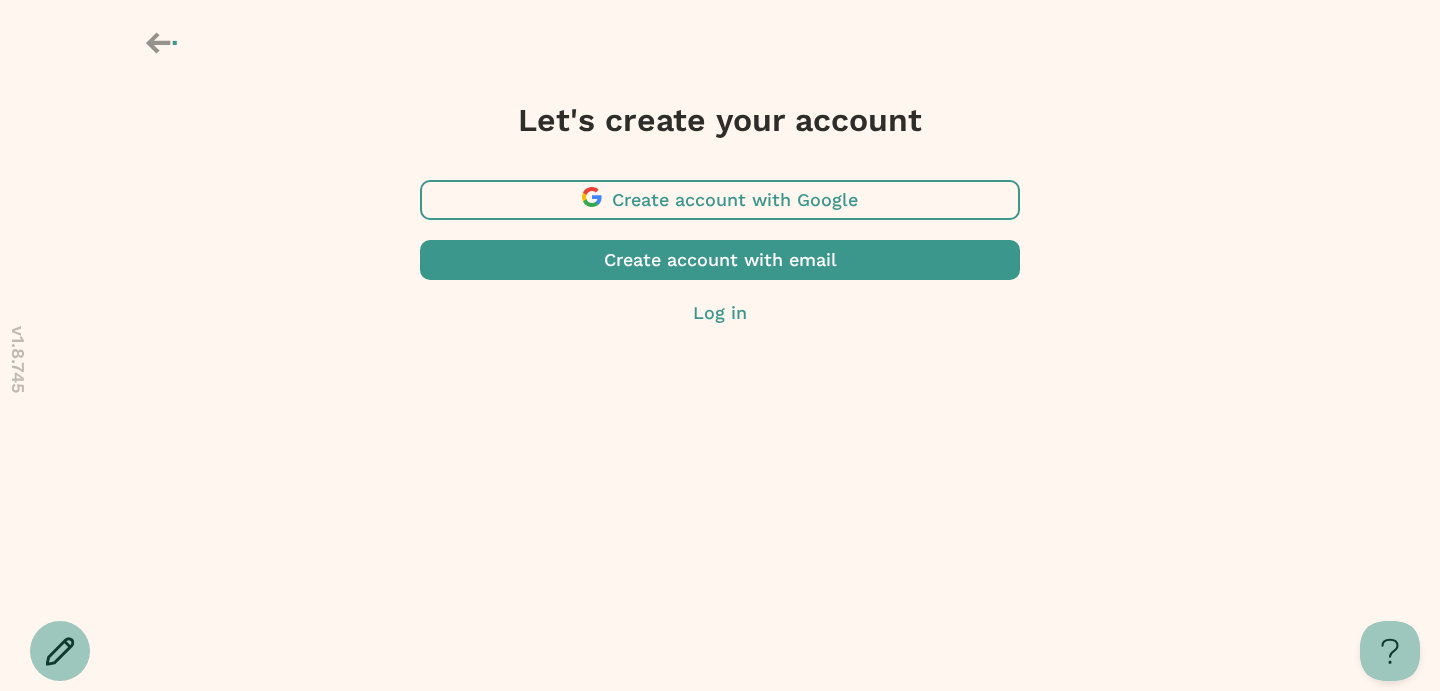 click at bounding box center (720, 200) 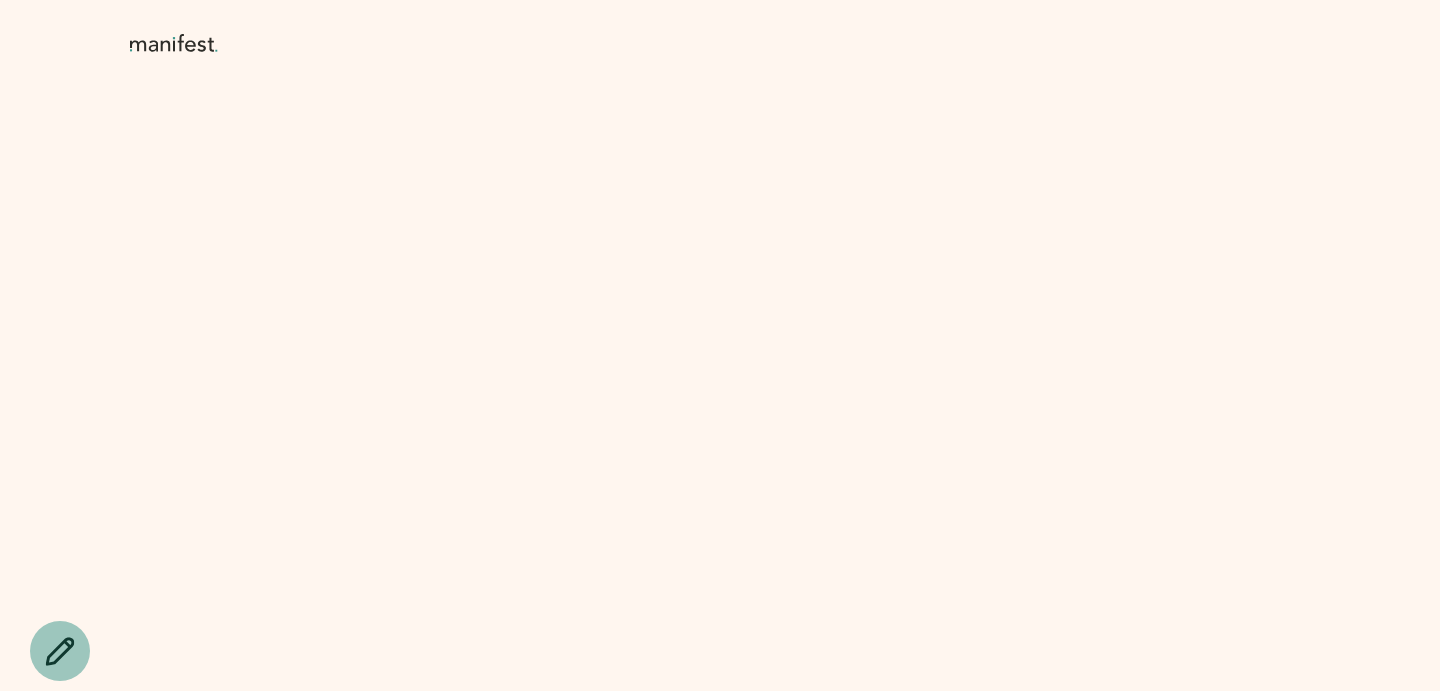 scroll, scrollTop: 0, scrollLeft: 0, axis: both 